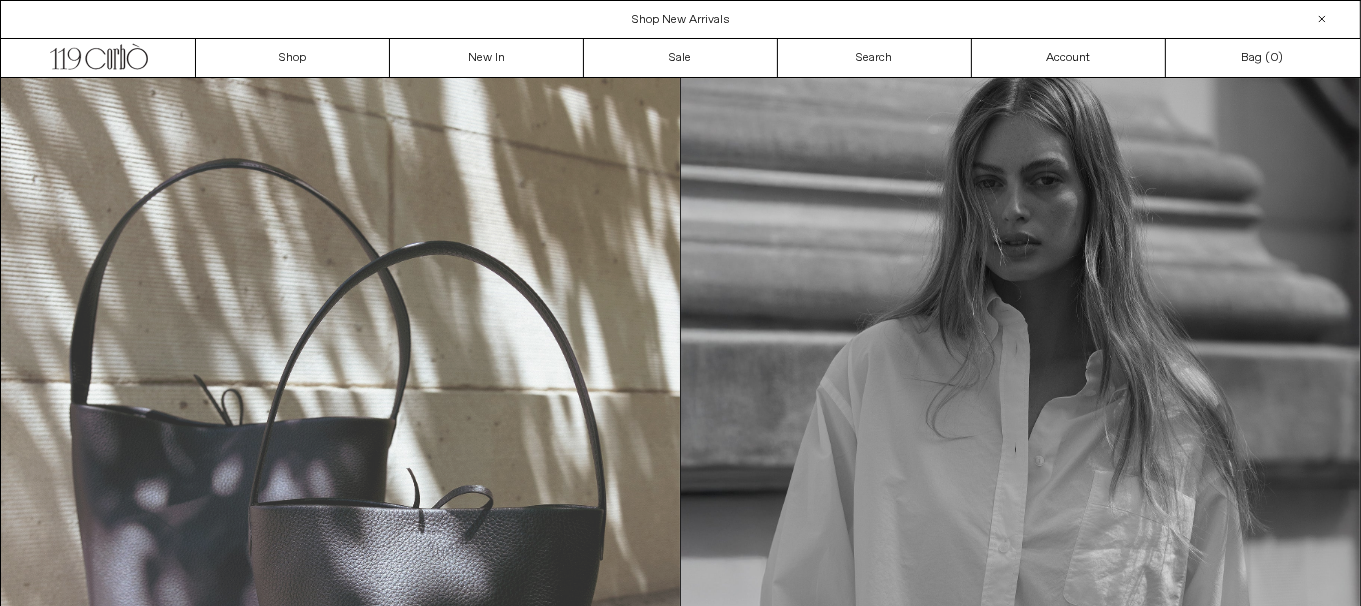 scroll, scrollTop: 0, scrollLeft: 0, axis: both 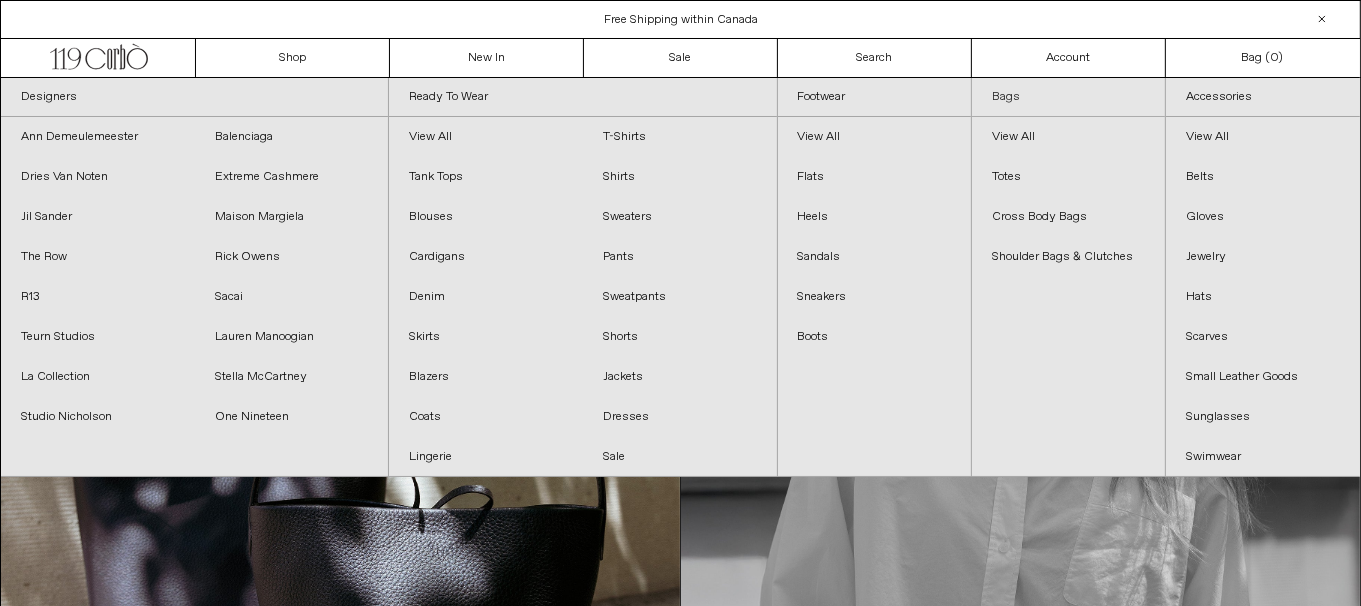 click on "Bags" at bounding box center (1068, 97) 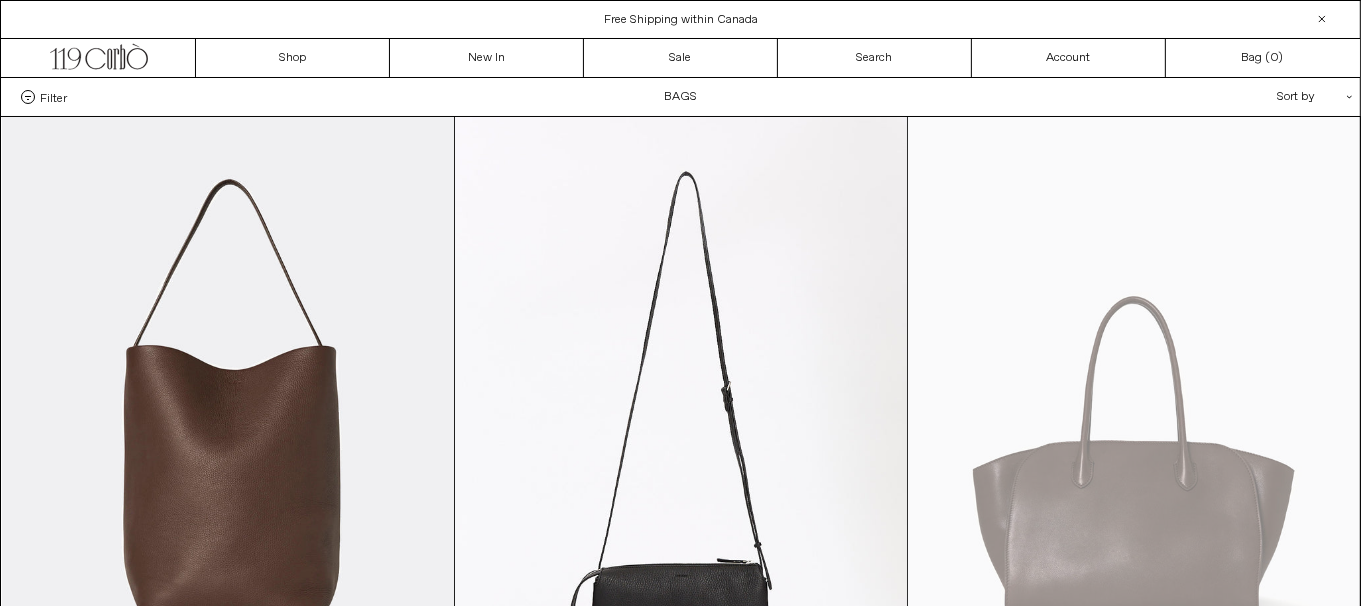 scroll, scrollTop: 0, scrollLeft: 0, axis: both 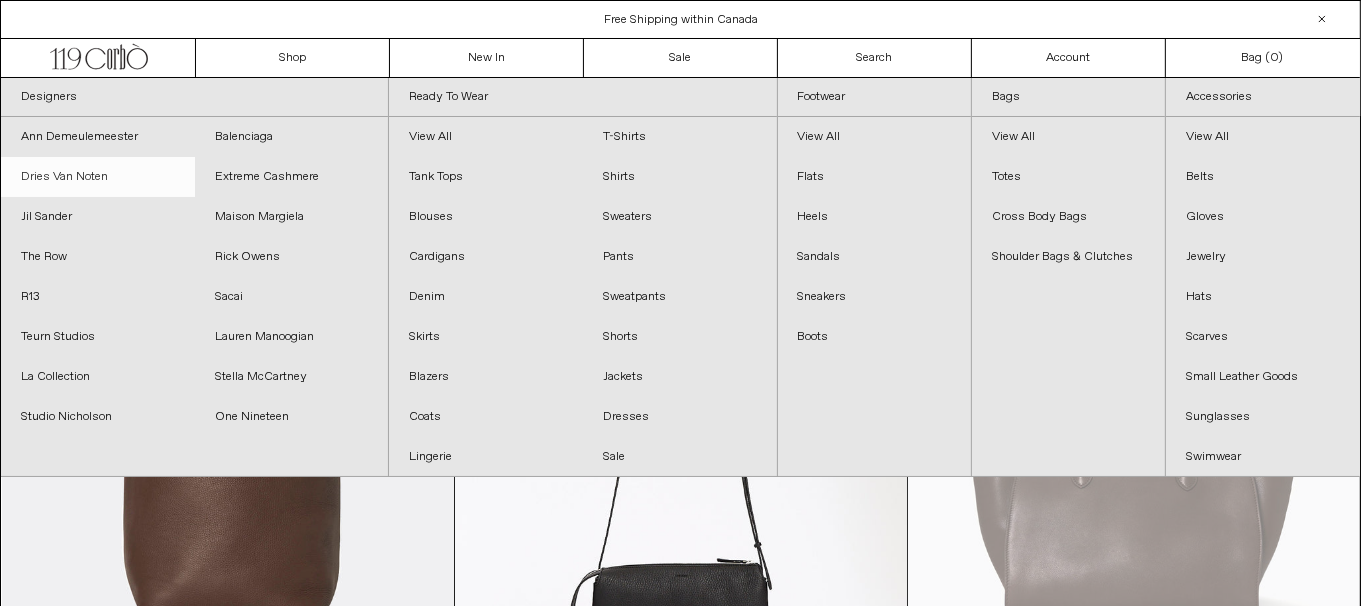 click on "Dries Van Noten" at bounding box center [98, 177] 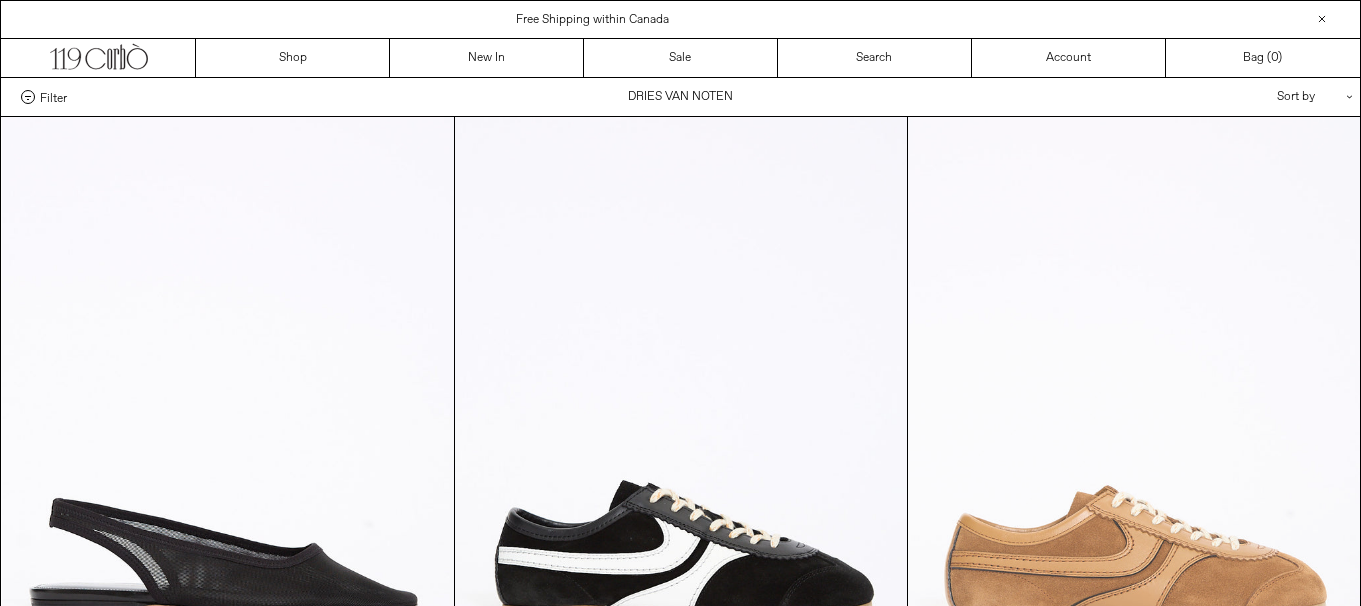 scroll, scrollTop: 0, scrollLeft: 0, axis: both 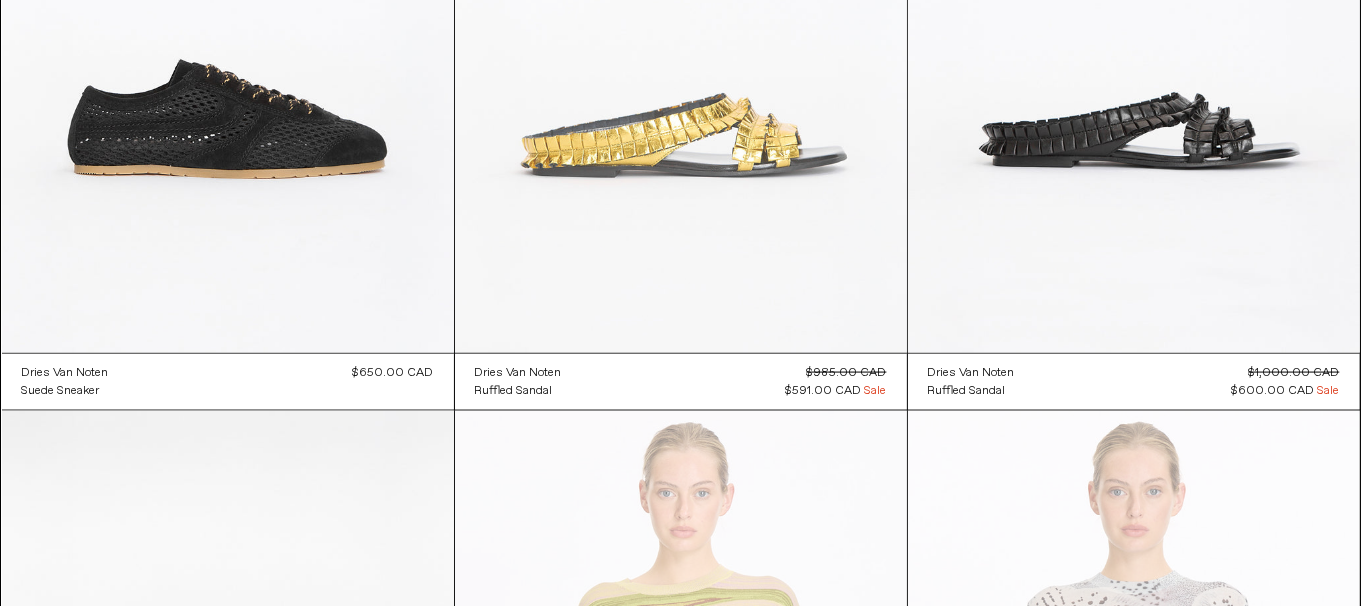 click at bounding box center [681, 14] 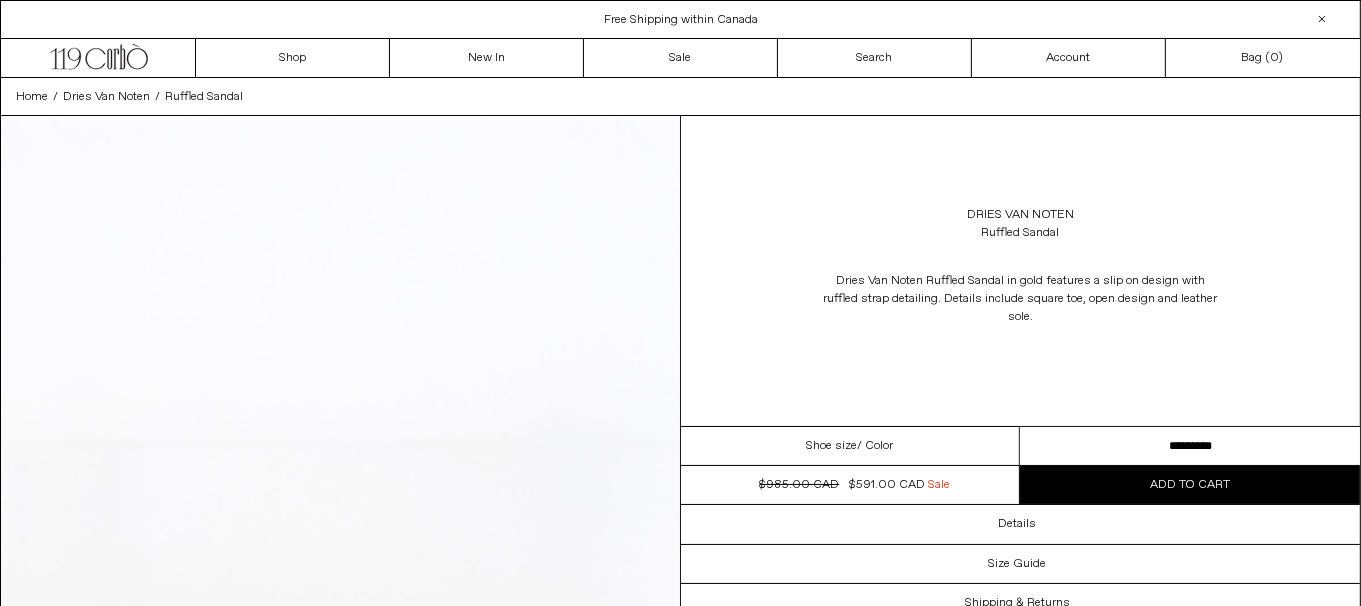 scroll, scrollTop: 0, scrollLeft: 0, axis: both 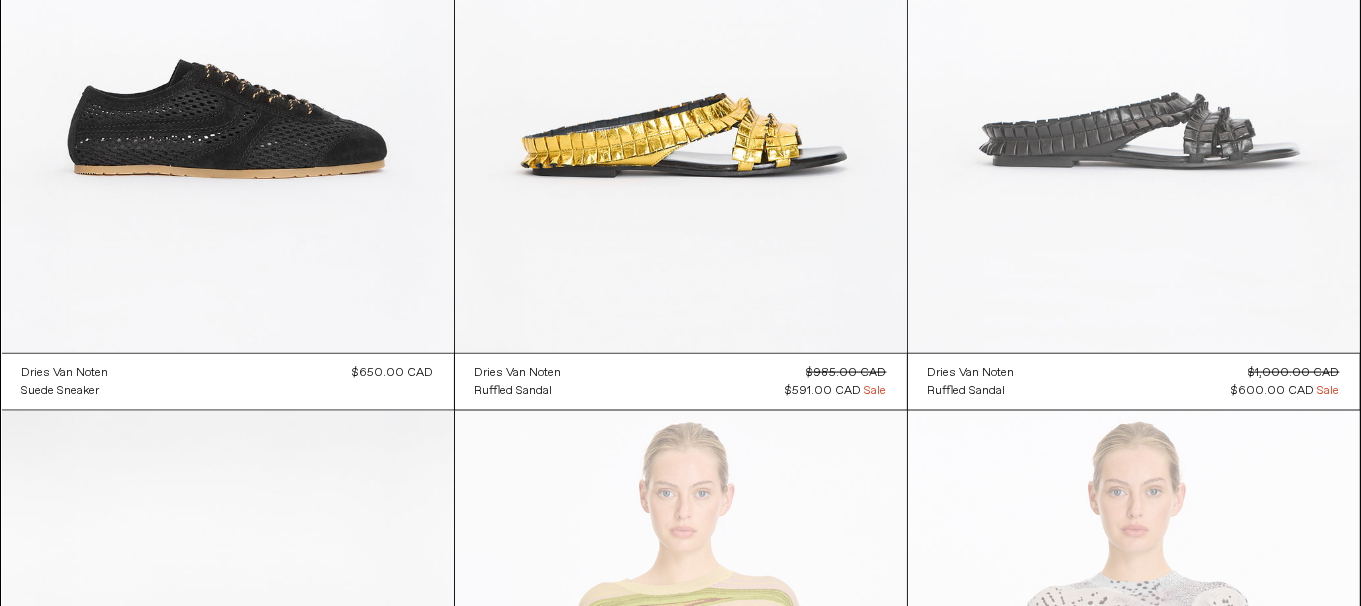 click at bounding box center [1134, 14] 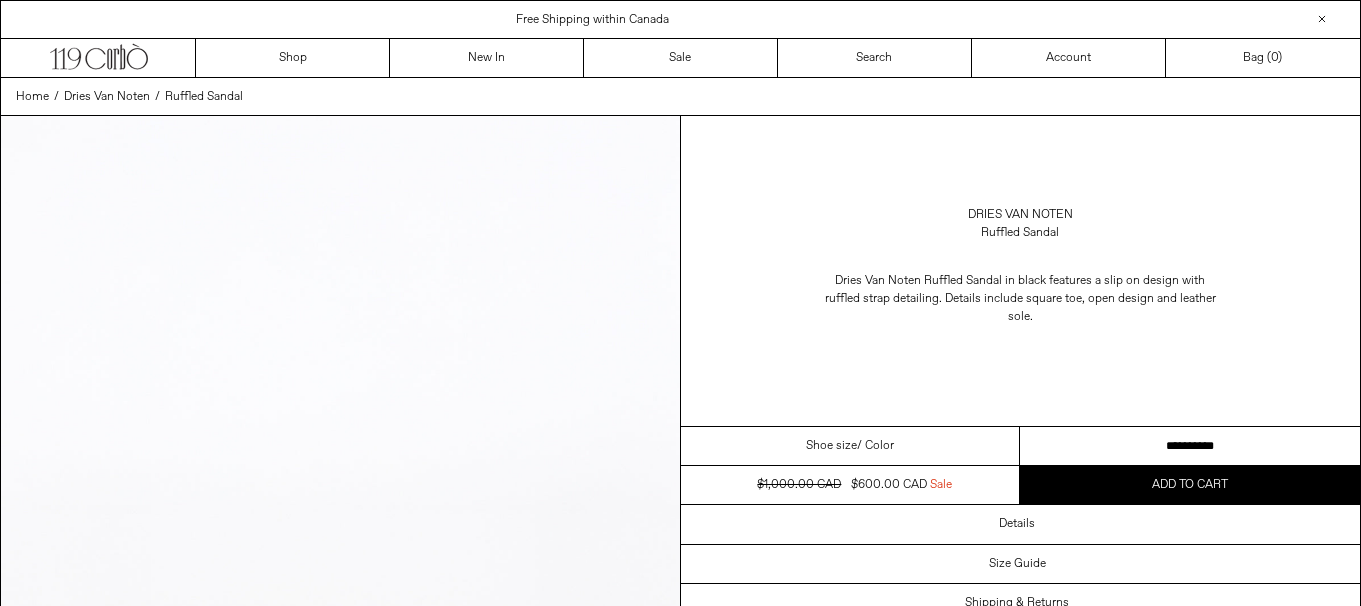 scroll, scrollTop: 0, scrollLeft: 0, axis: both 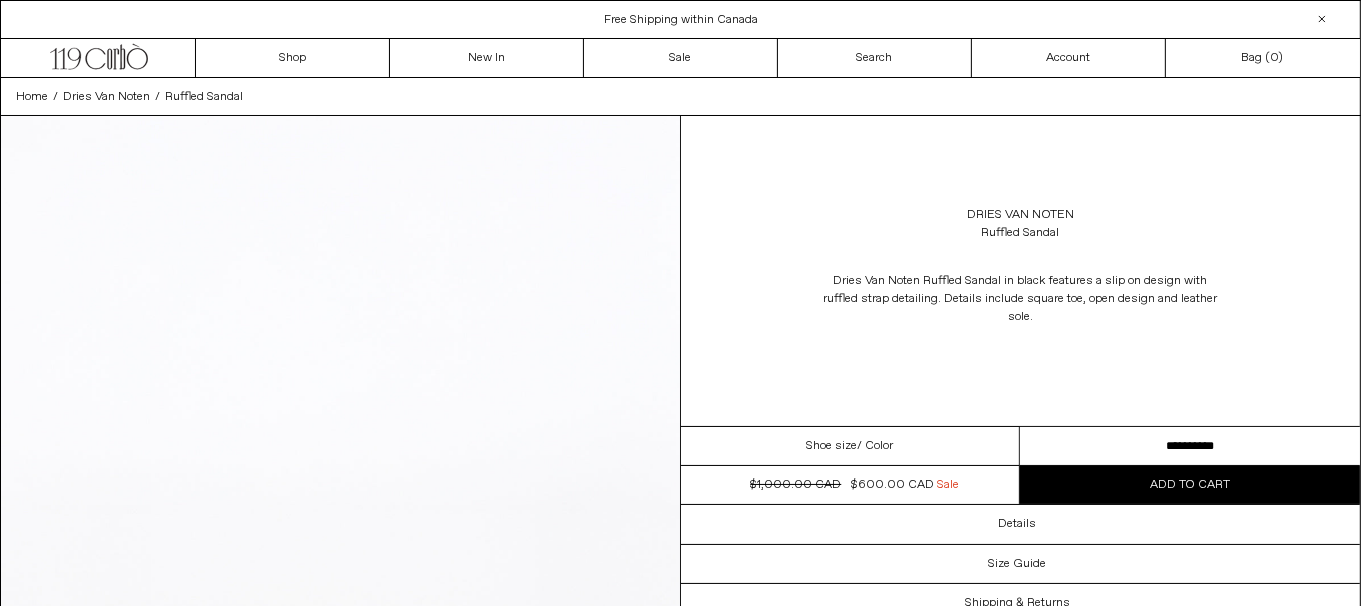 click on "**********" at bounding box center (1190, 446) 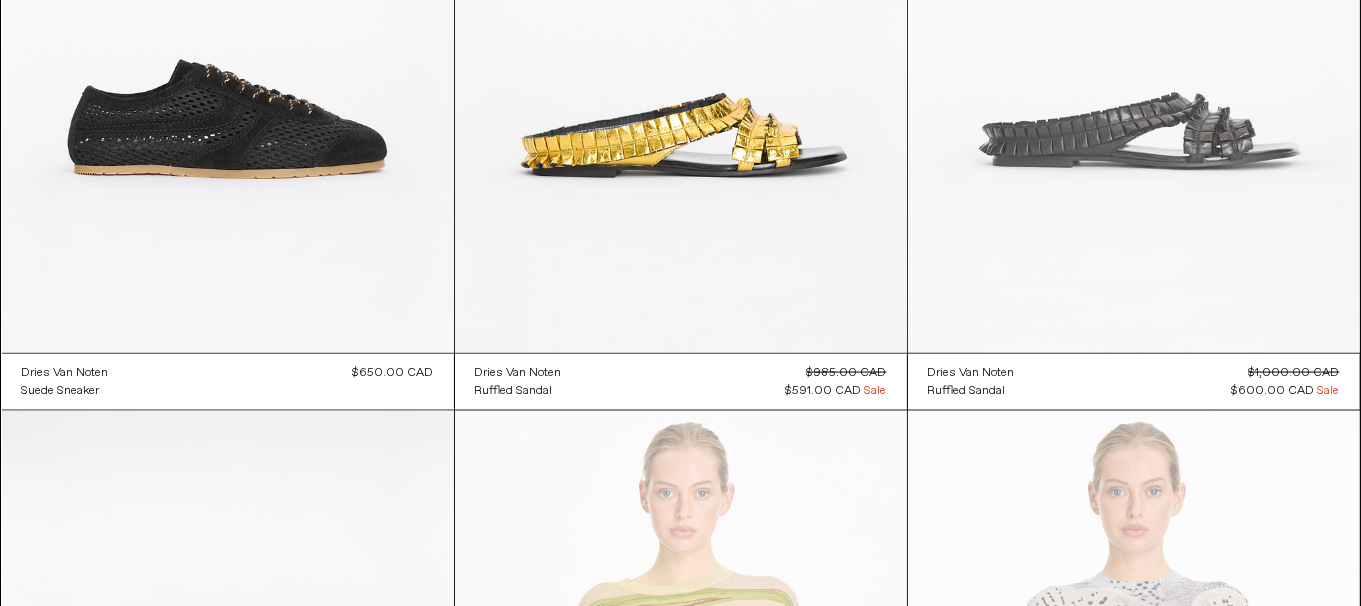 scroll, scrollTop: 0, scrollLeft: 0, axis: both 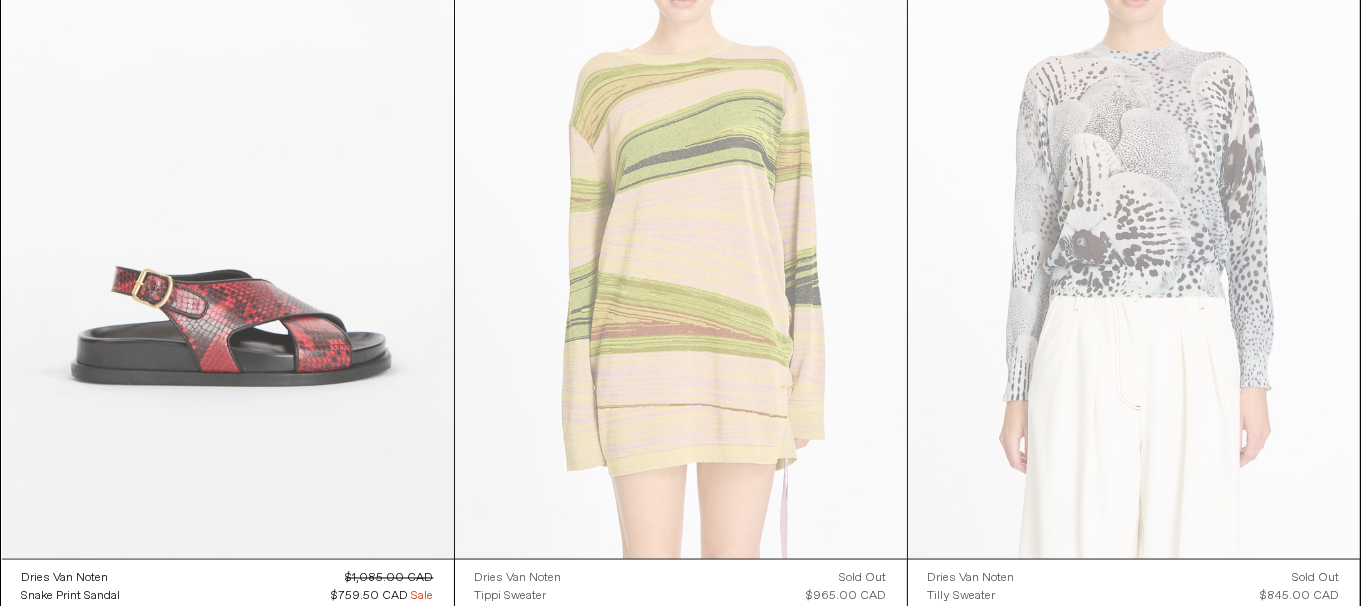 click at bounding box center (228, 220) 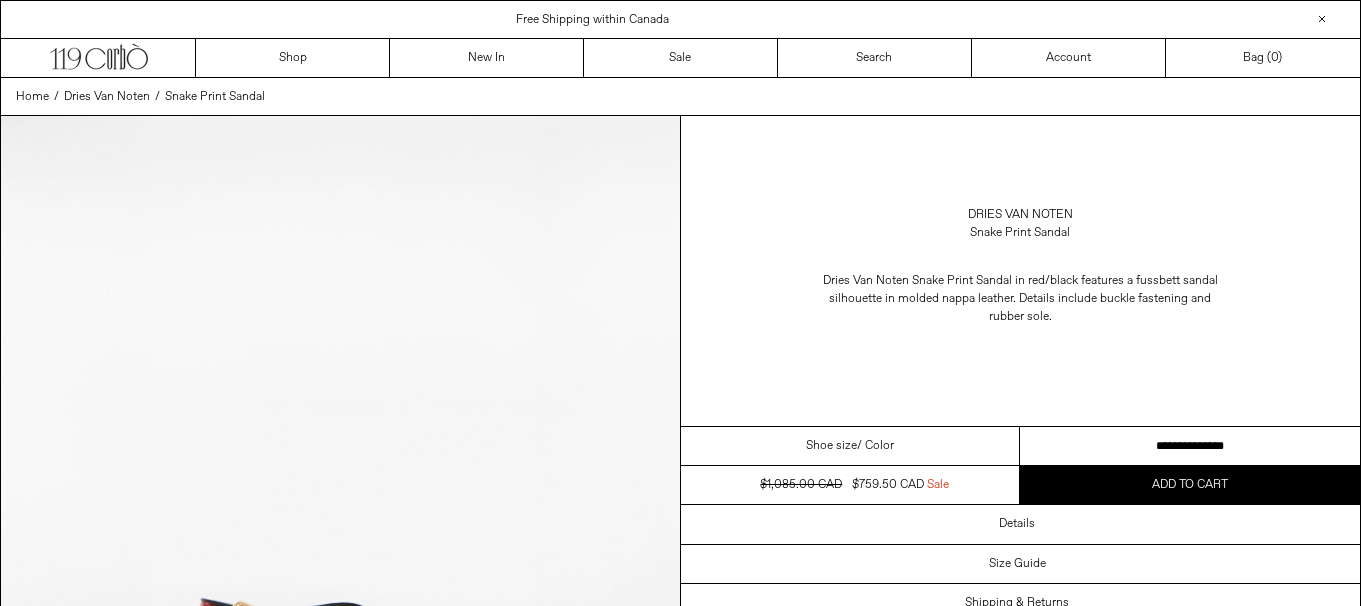 scroll, scrollTop: 0, scrollLeft: 0, axis: both 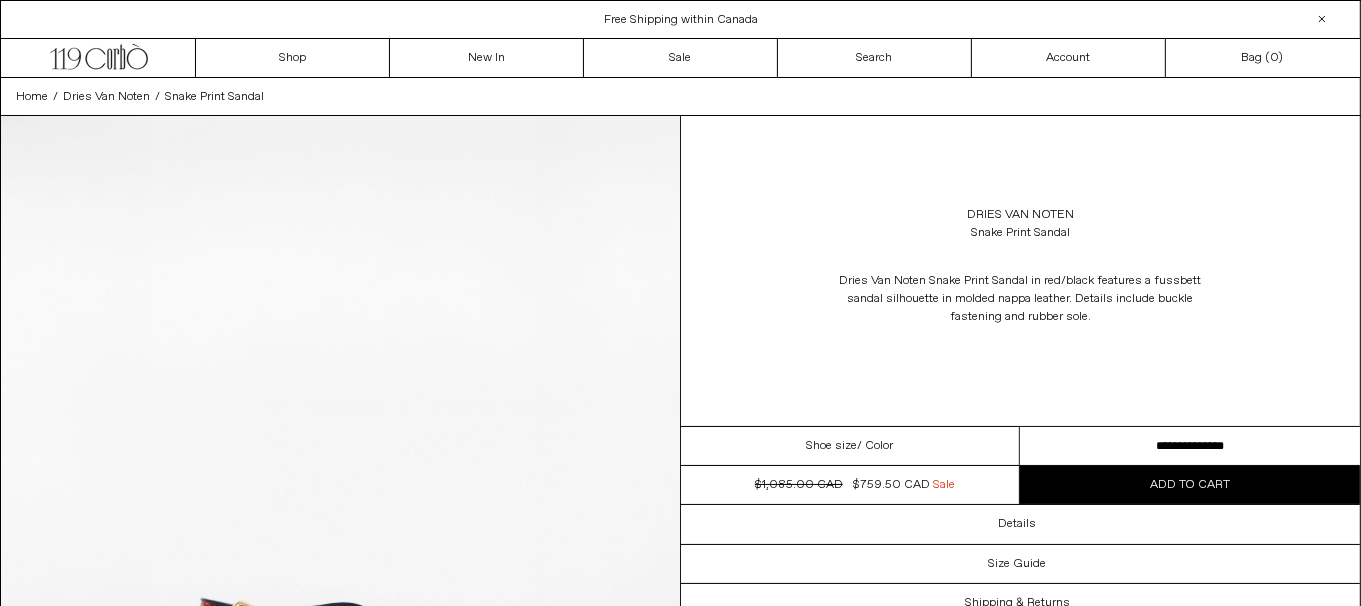 click on "**********" at bounding box center (1190, 446) 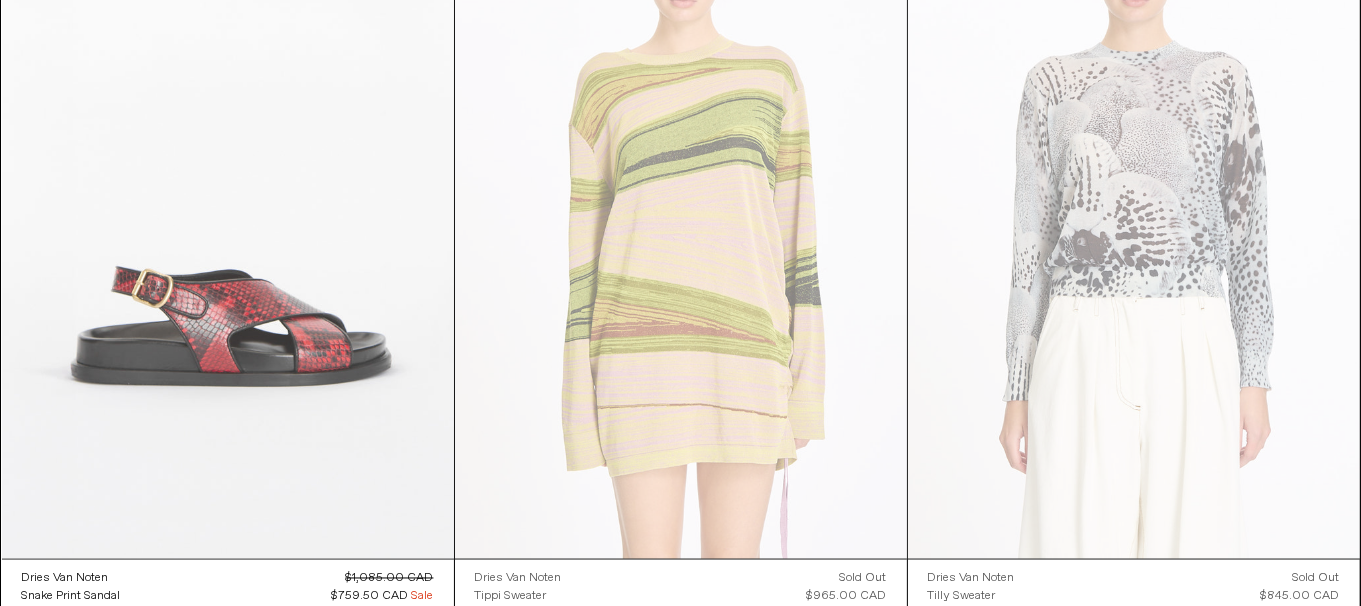 scroll, scrollTop: 0, scrollLeft: 0, axis: both 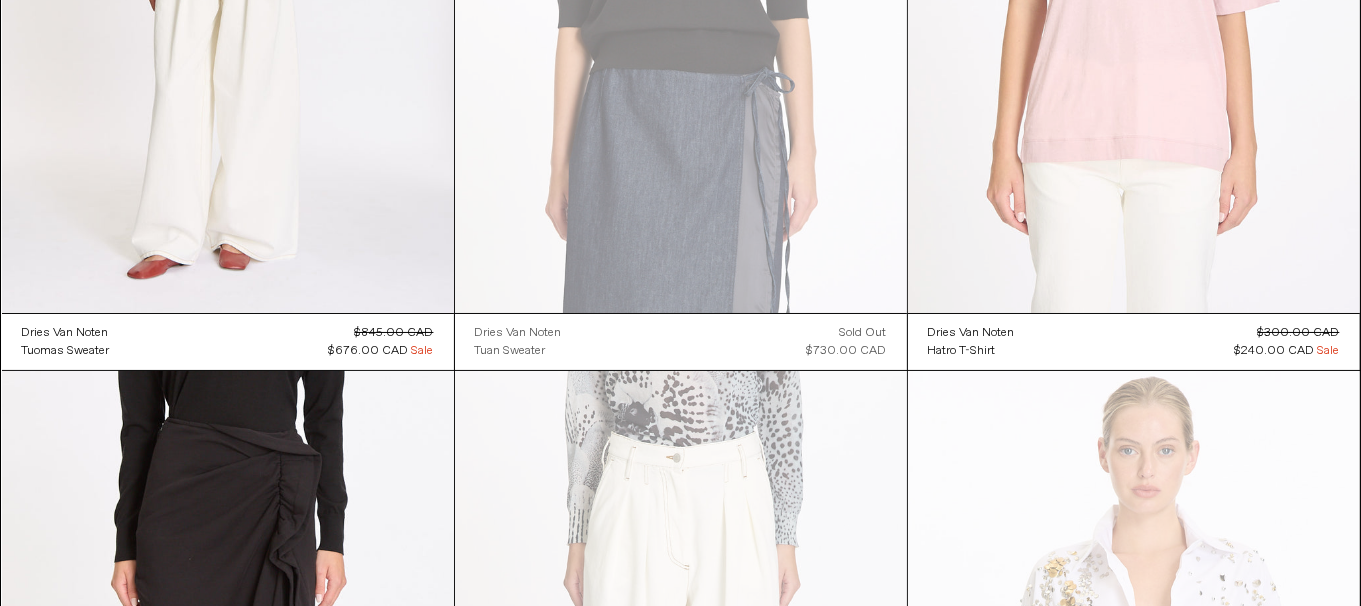 click at bounding box center [1134, -26] 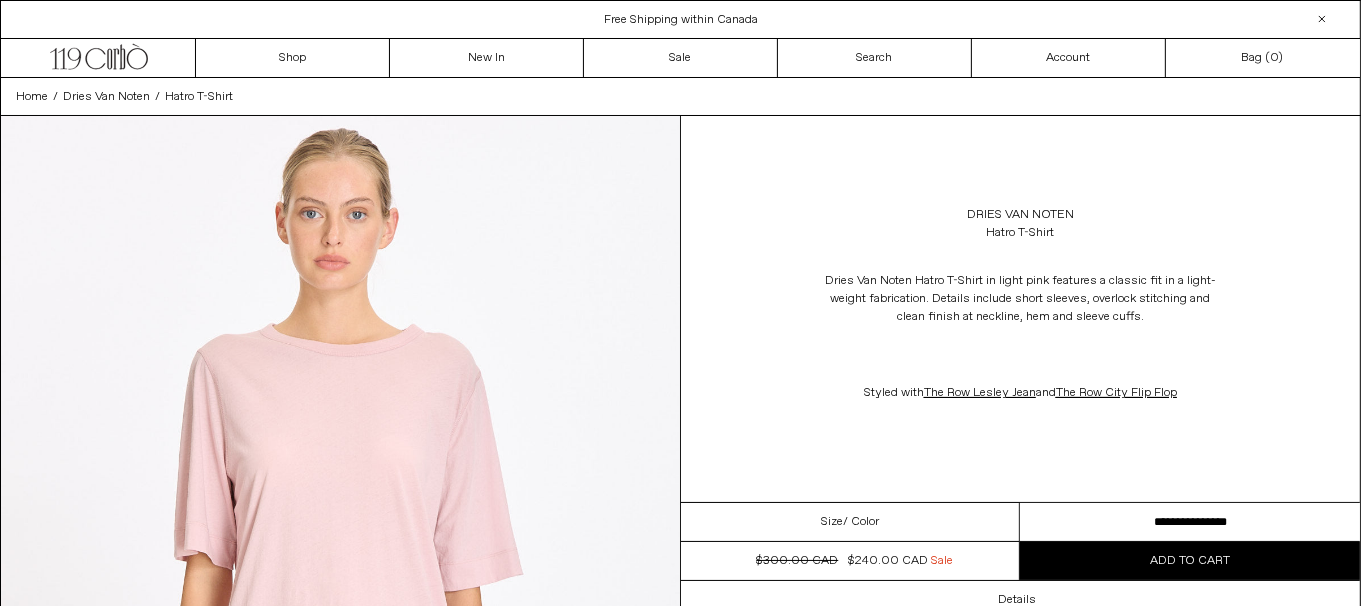 scroll, scrollTop: 0, scrollLeft: 0, axis: both 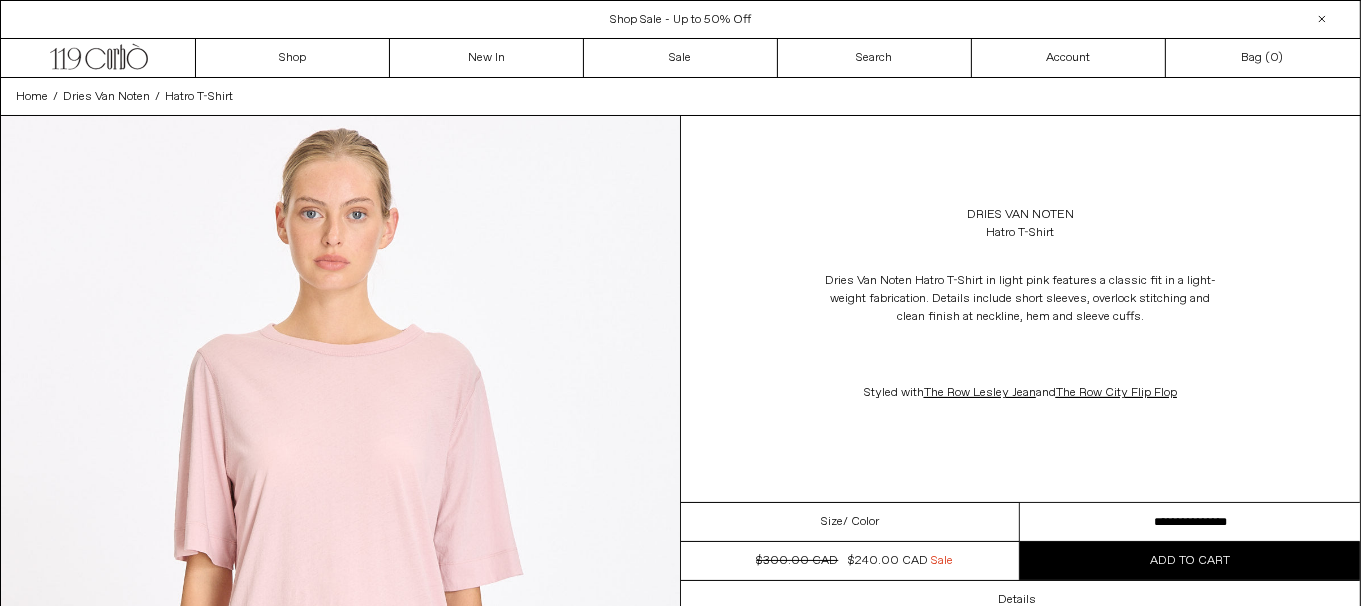 click on "**********" at bounding box center [1190, 522] 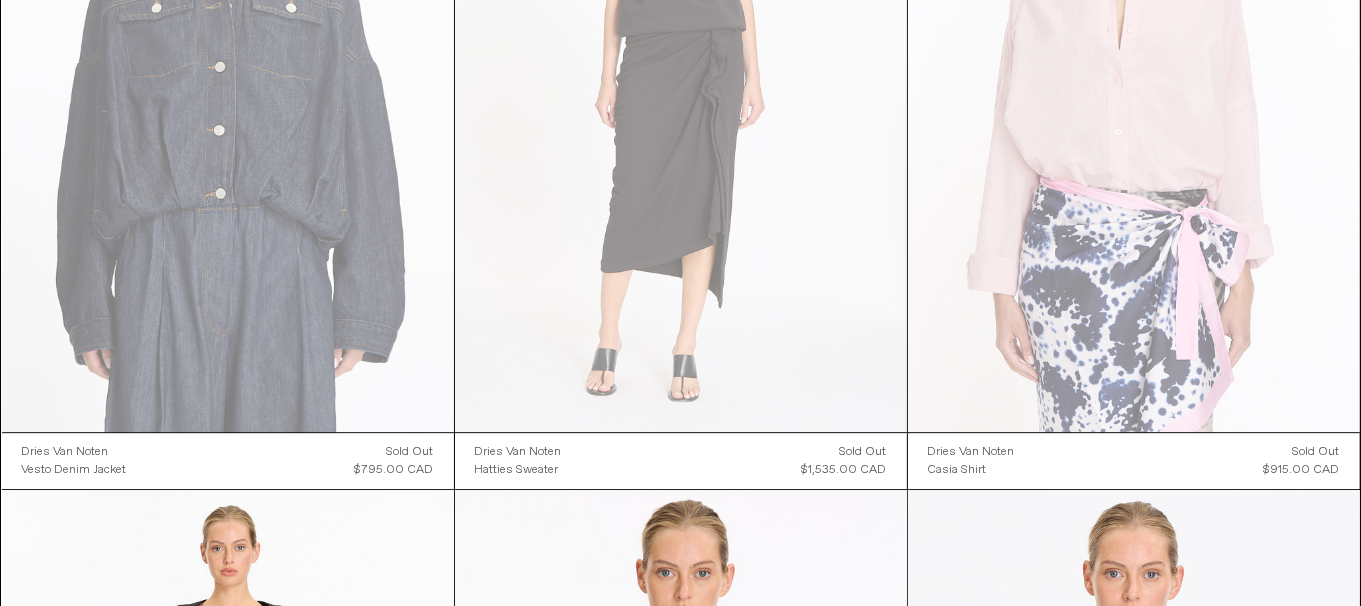 scroll, scrollTop: 0, scrollLeft: 0, axis: both 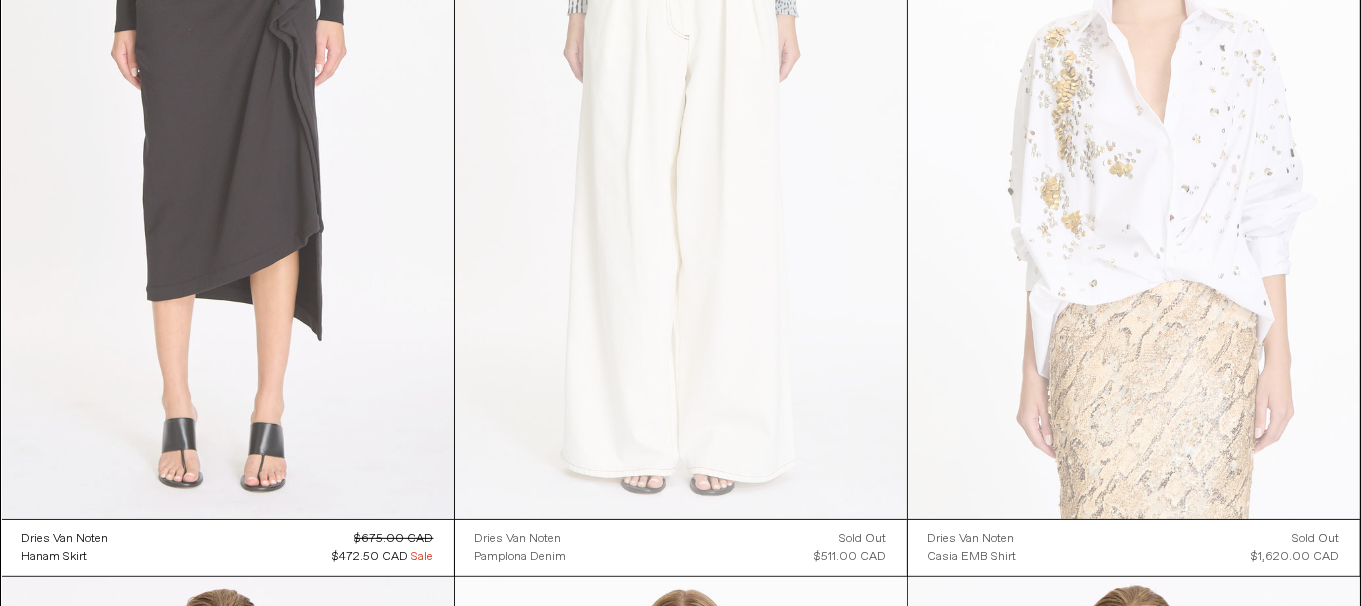 click at bounding box center (228, 180) 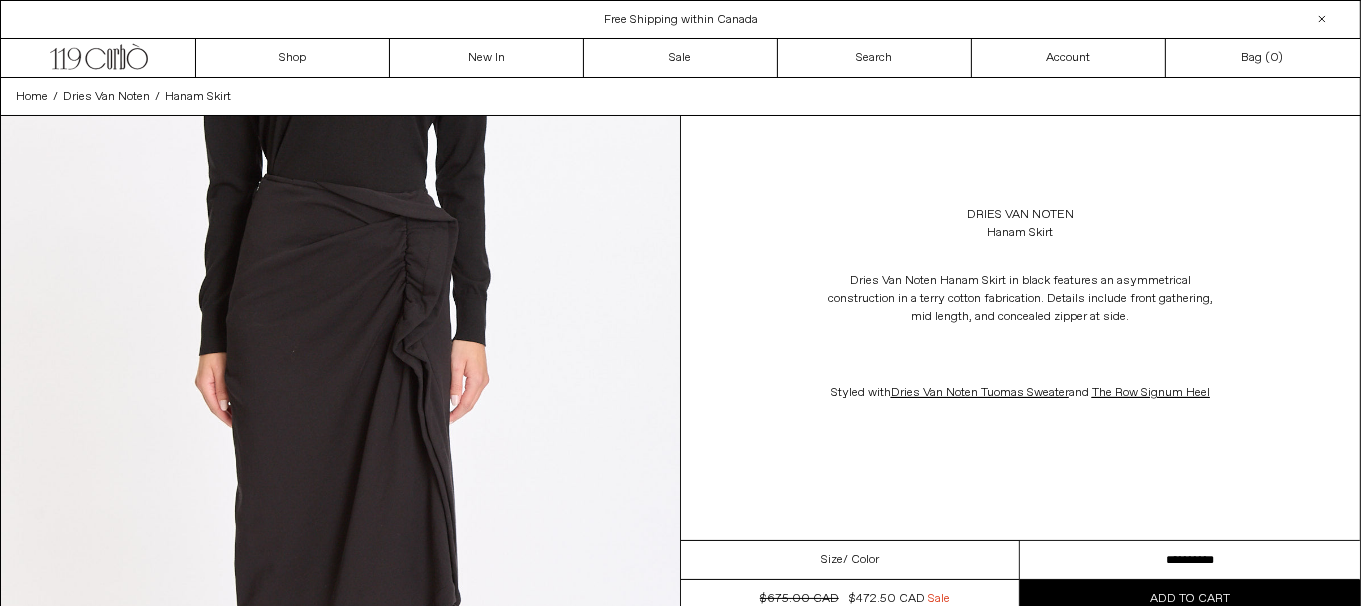 scroll, scrollTop: 0, scrollLeft: 0, axis: both 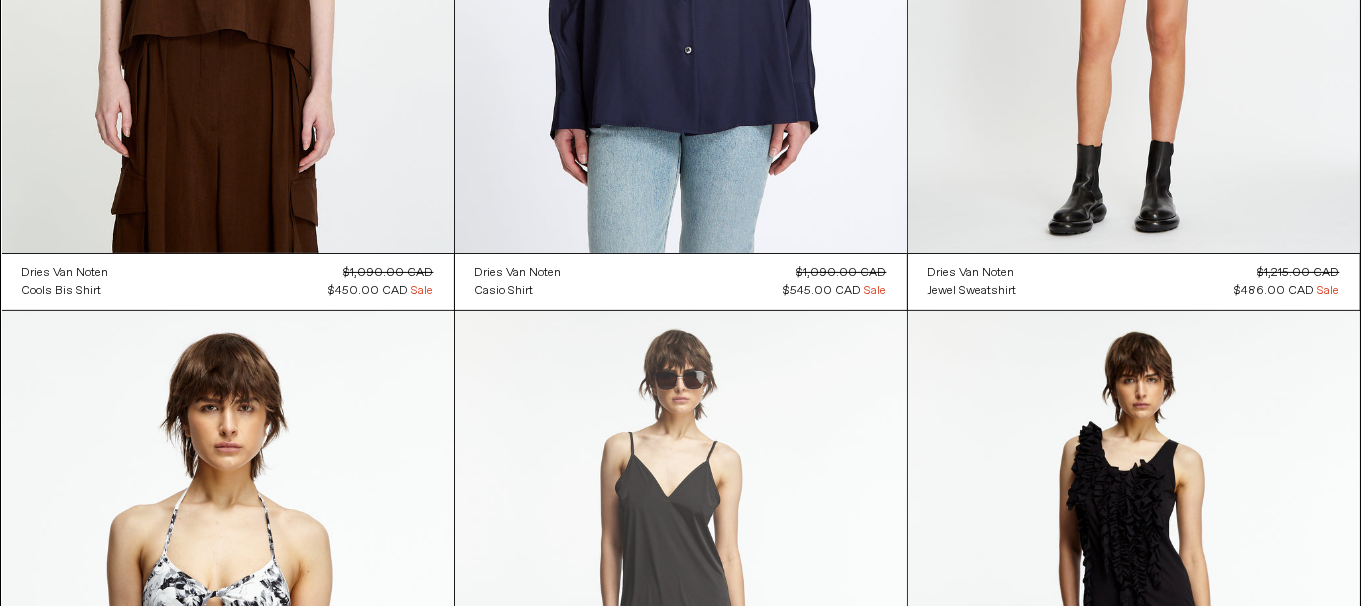 click at bounding box center [681, 650] 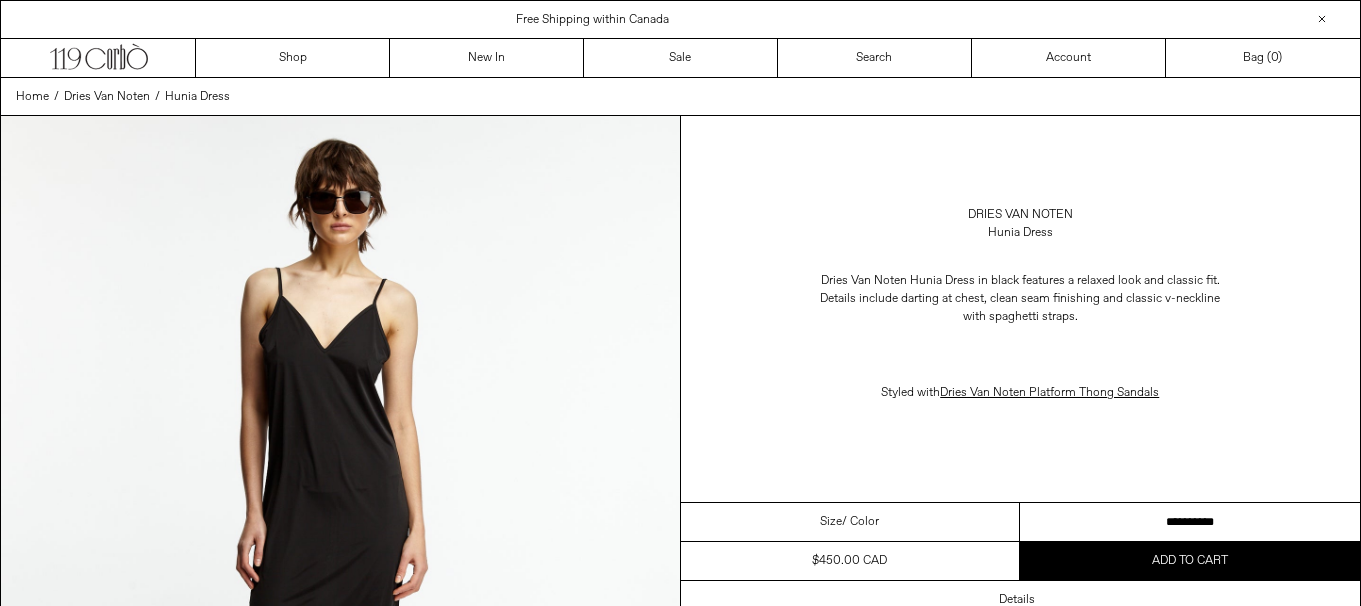 scroll, scrollTop: 0, scrollLeft: 0, axis: both 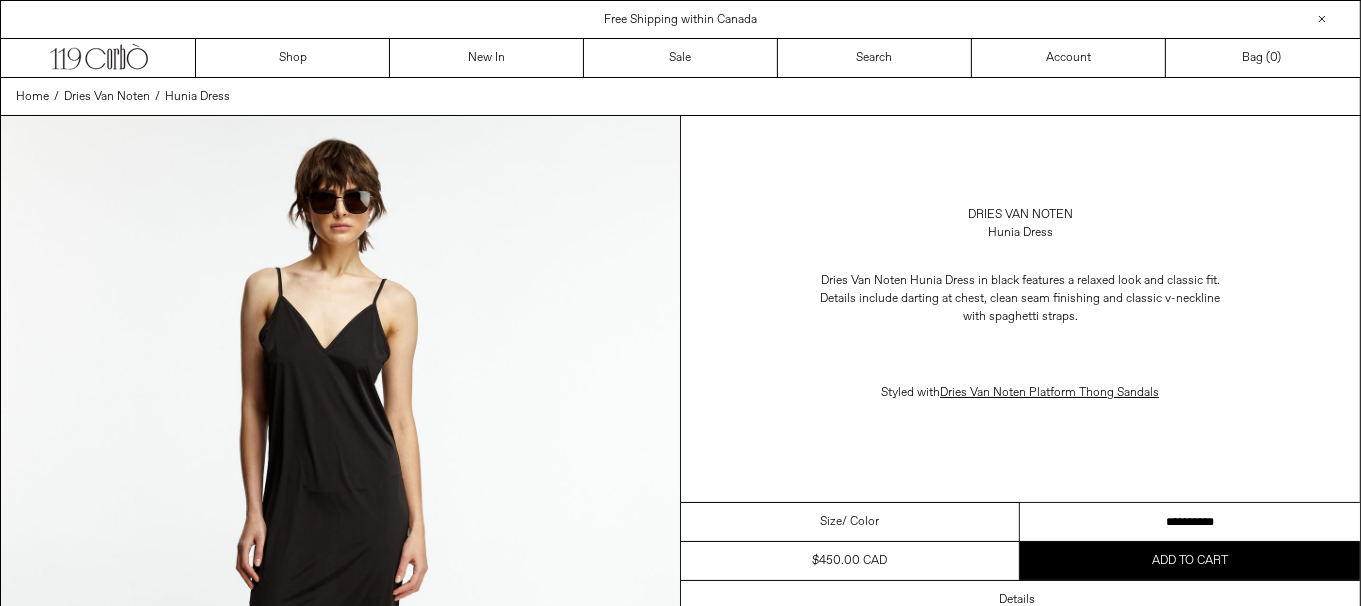 click on "**********" at bounding box center [1190, 522] 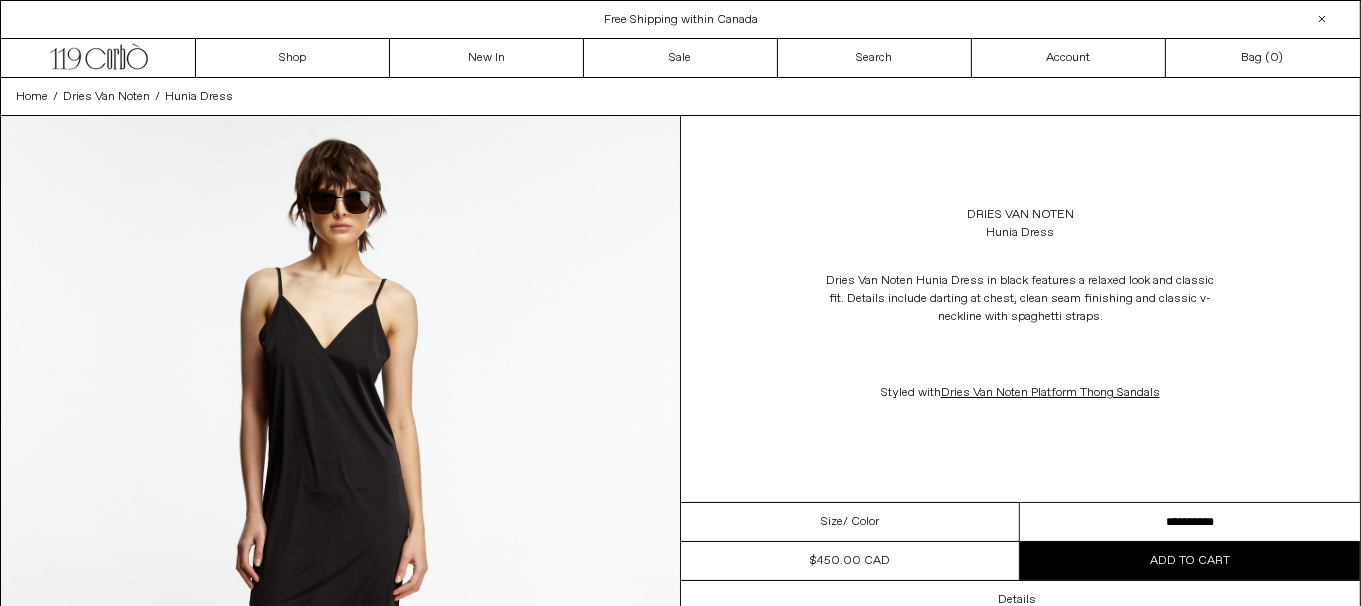 scroll, scrollTop: 0, scrollLeft: 0, axis: both 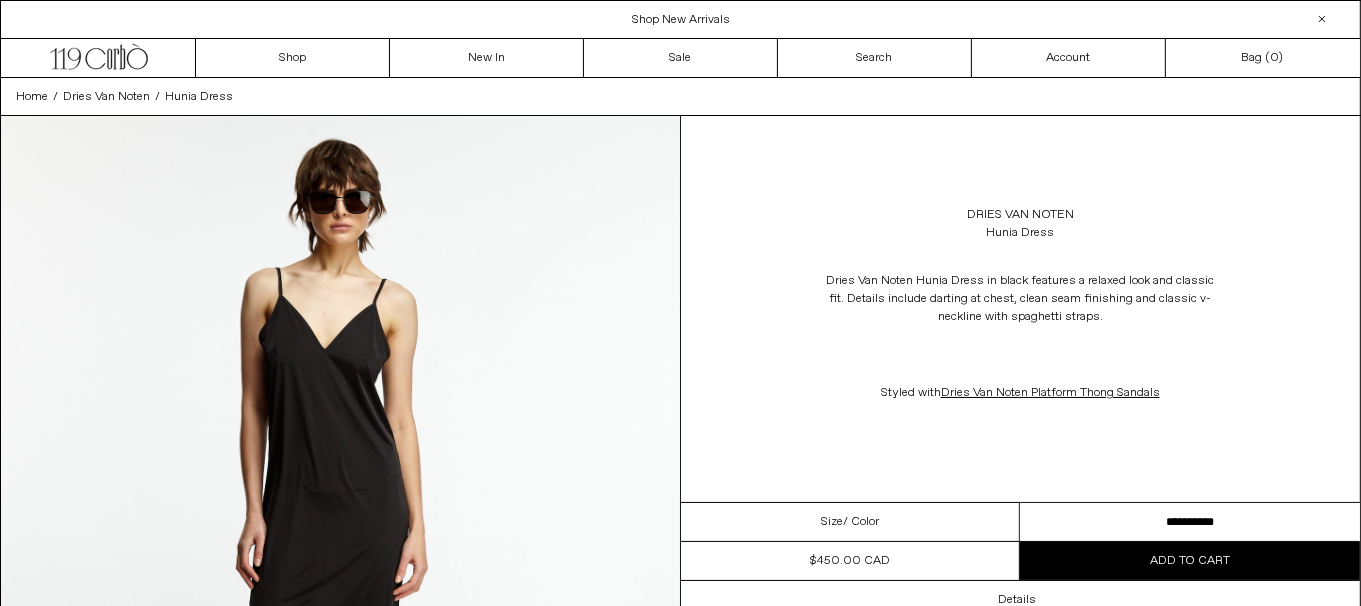 click on "**********" at bounding box center (1190, 522) 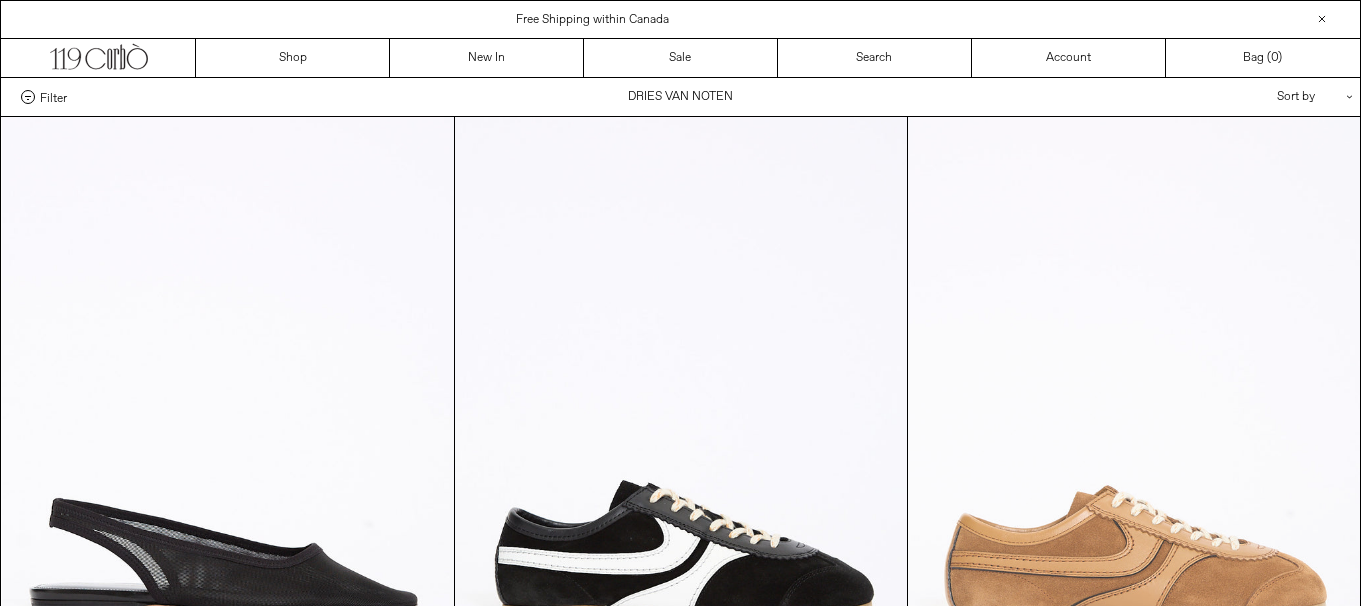 scroll, scrollTop: 0, scrollLeft: 0, axis: both 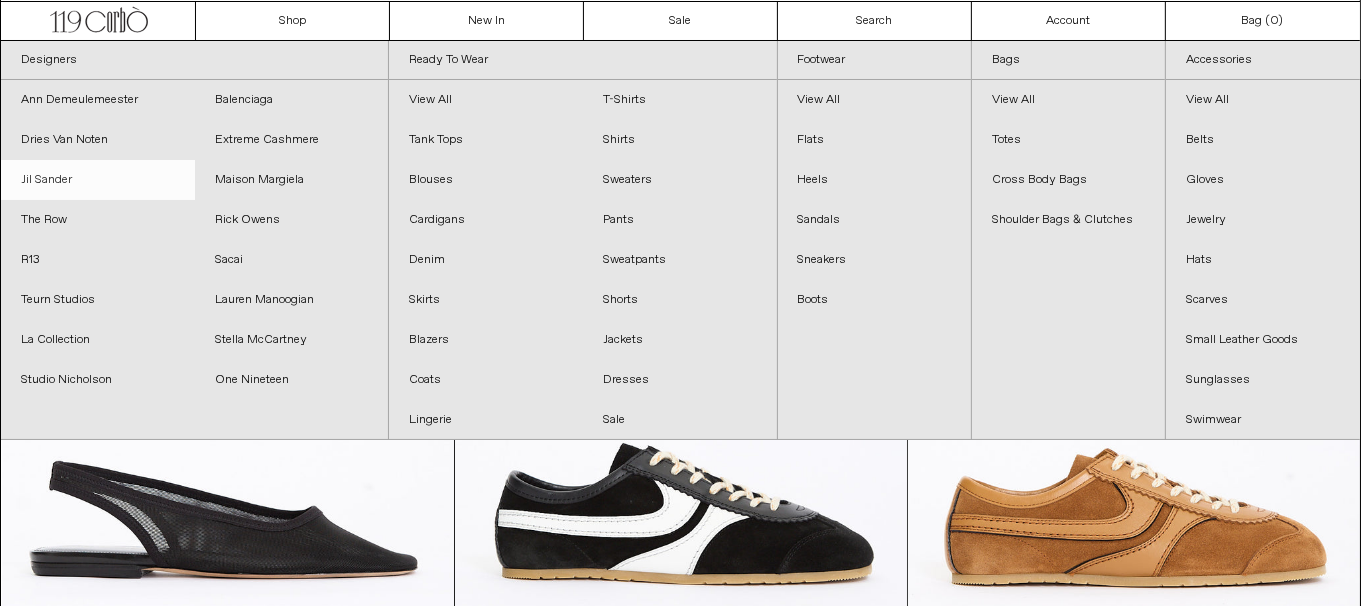 click on "Jil Sander" at bounding box center (98, 180) 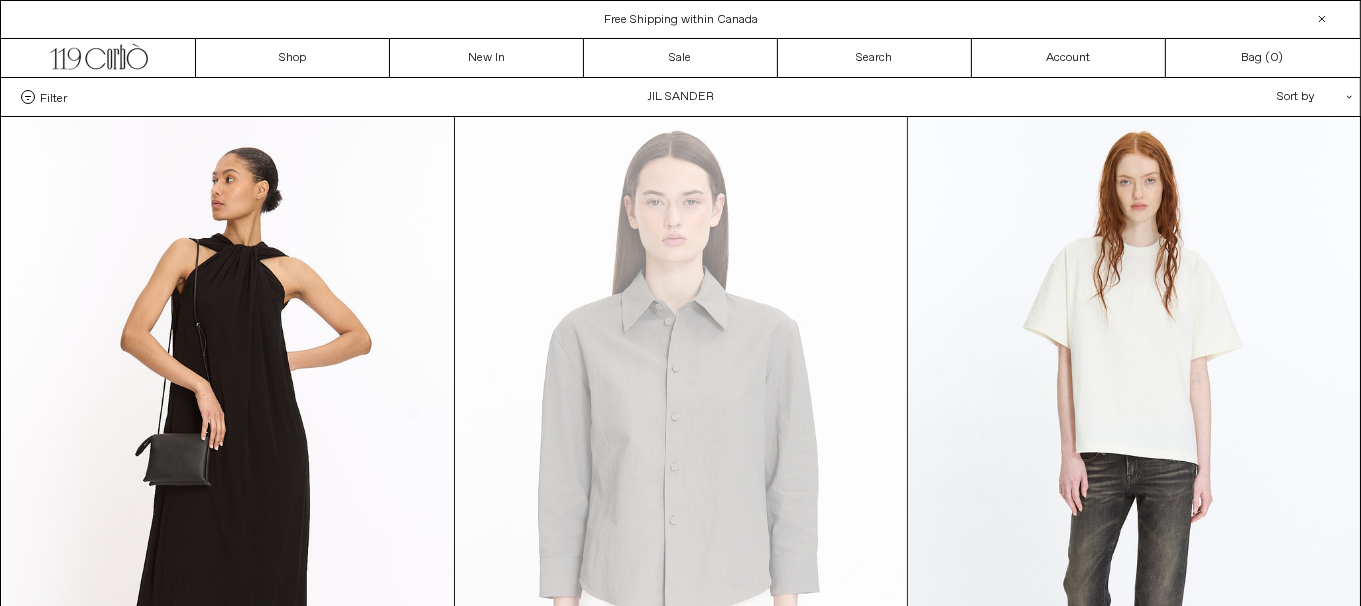 scroll, scrollTop: 0, scrollLeft: 0, axis: both 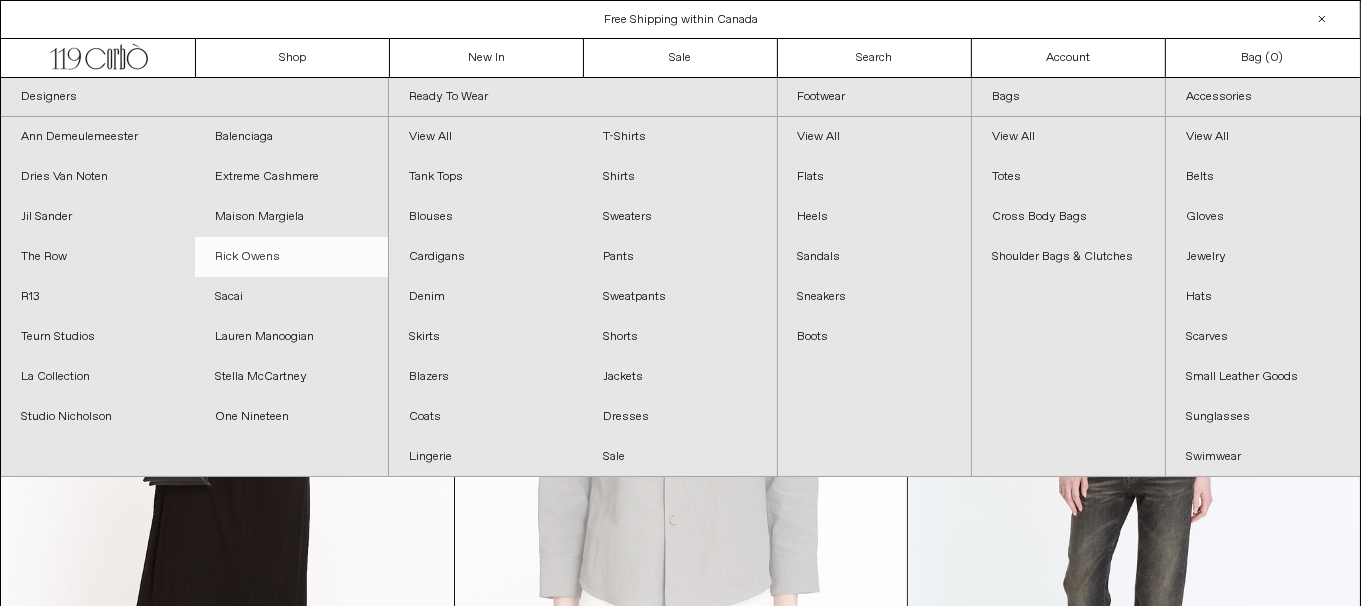 click on "Rick Owens" at bounding box center (292, 257) 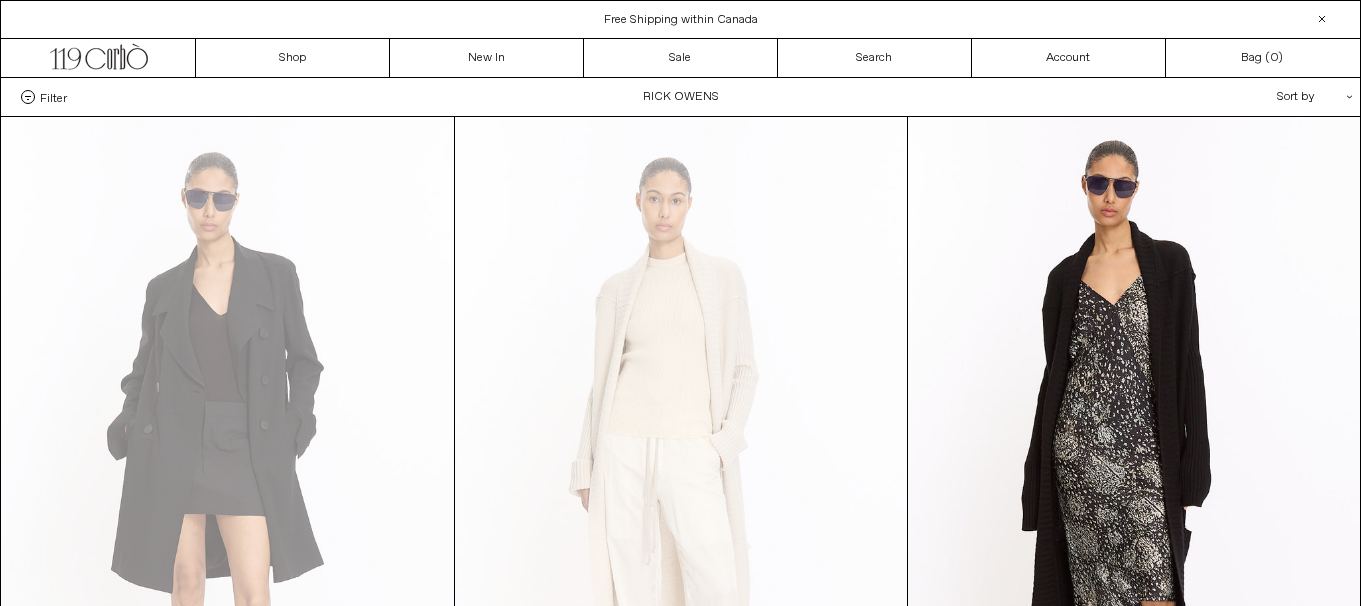 scroll, scrollTop: 4211, scrollLeft: 0, axis: vertical 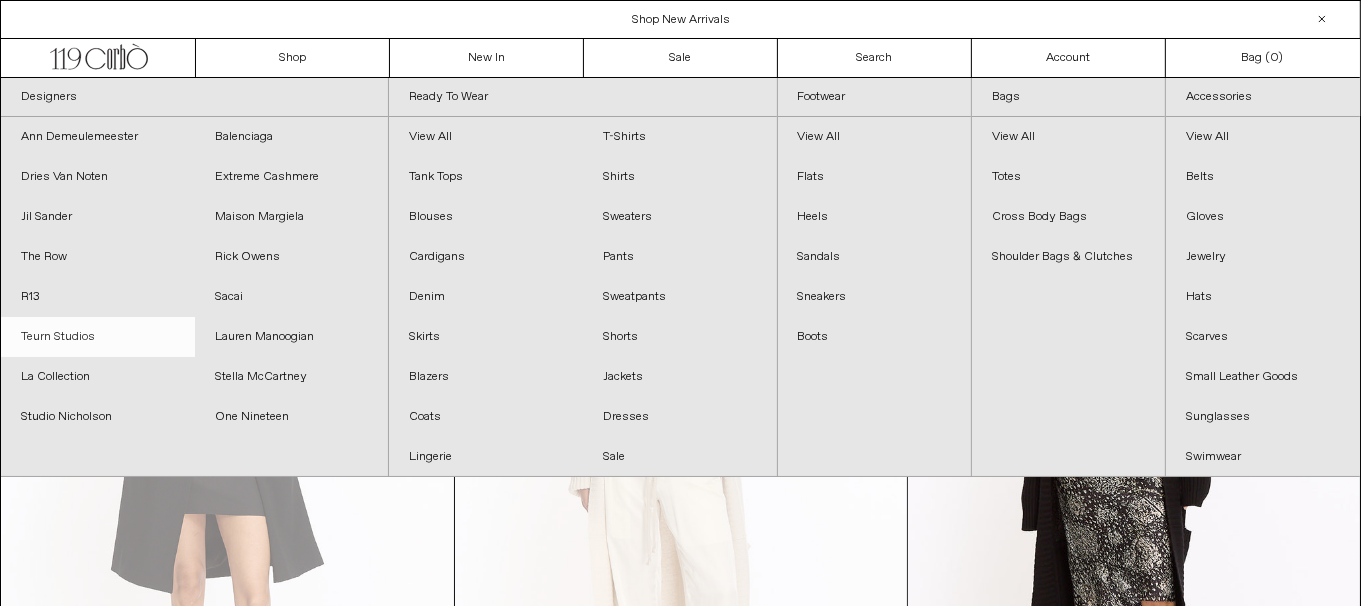 click on "Teurn Studios" at bounding box center [98, 337] 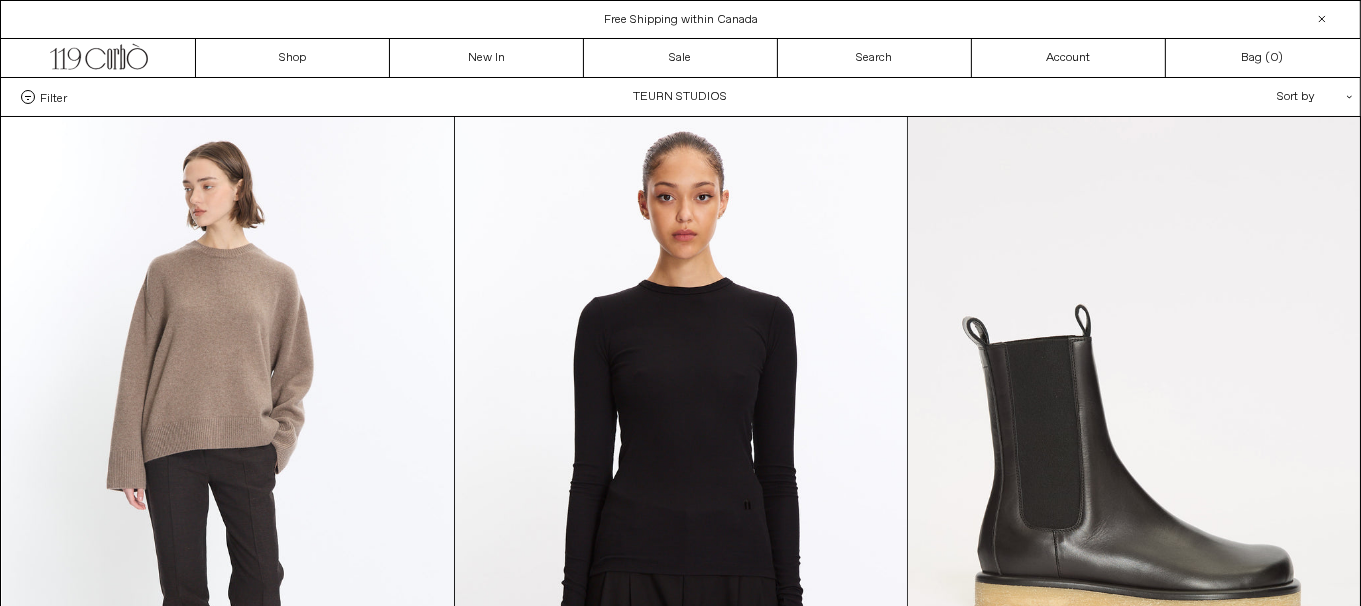 scroll, scrollTop: 0, scrollLeft: 0, axis: both 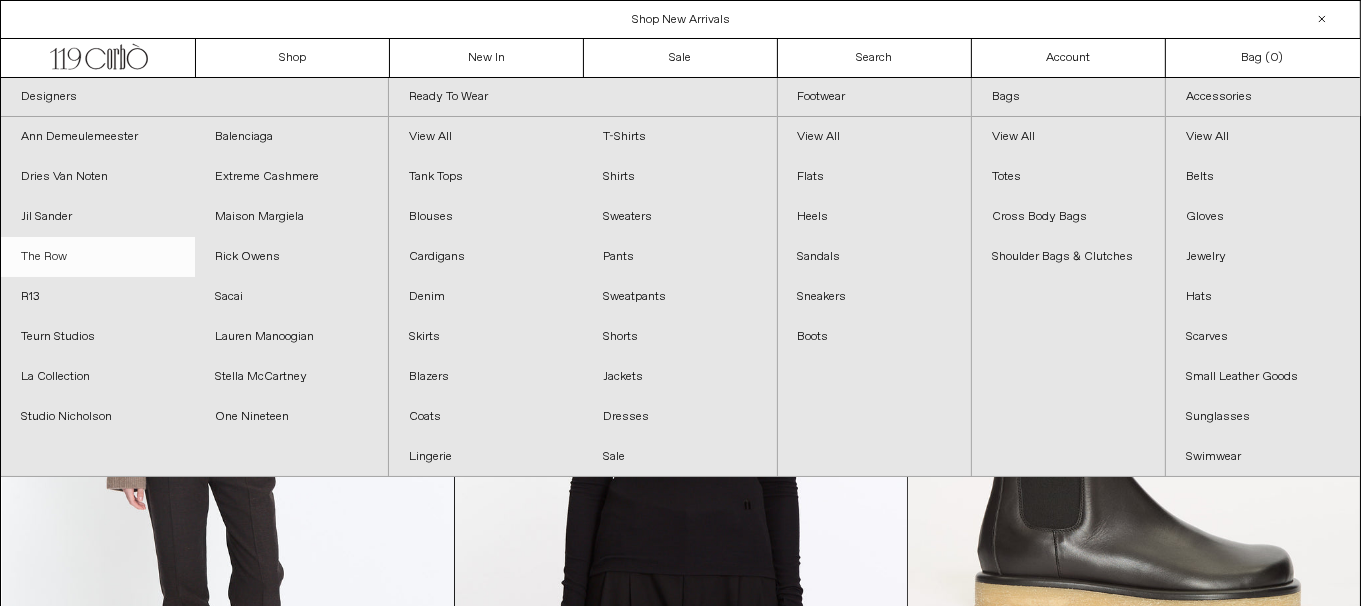 click on "The Row" at bounding box center [98, 257] 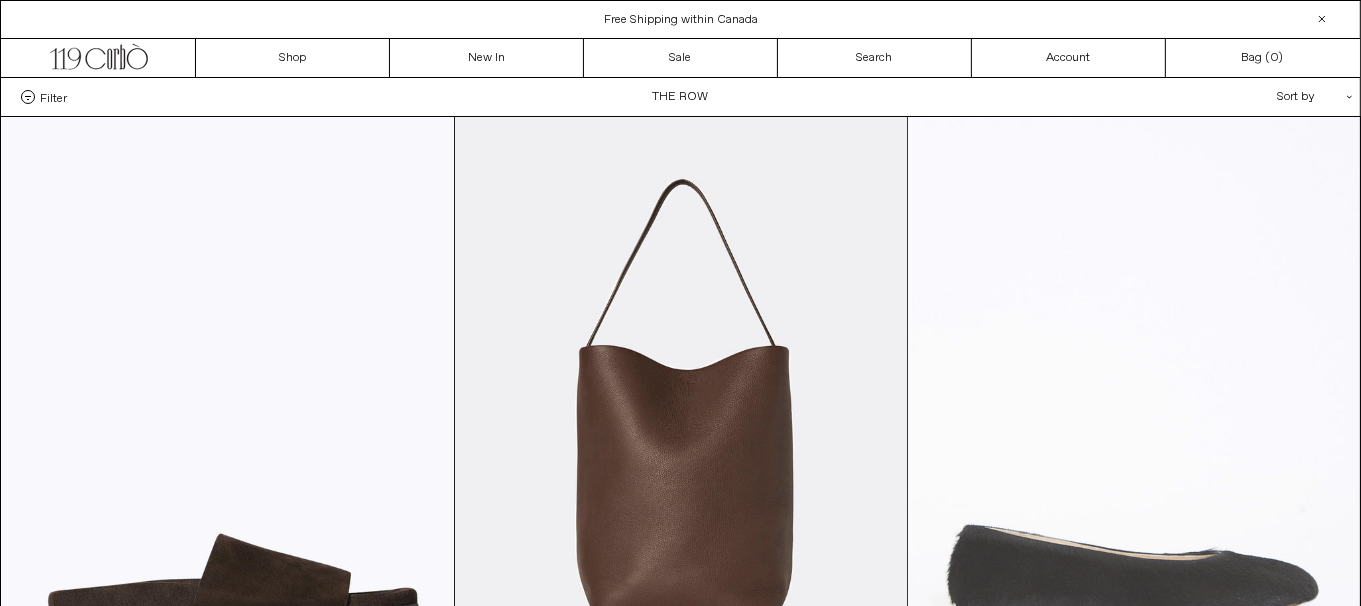 scroll, scrollTop: 0, scrollLeft: 0, axis: both 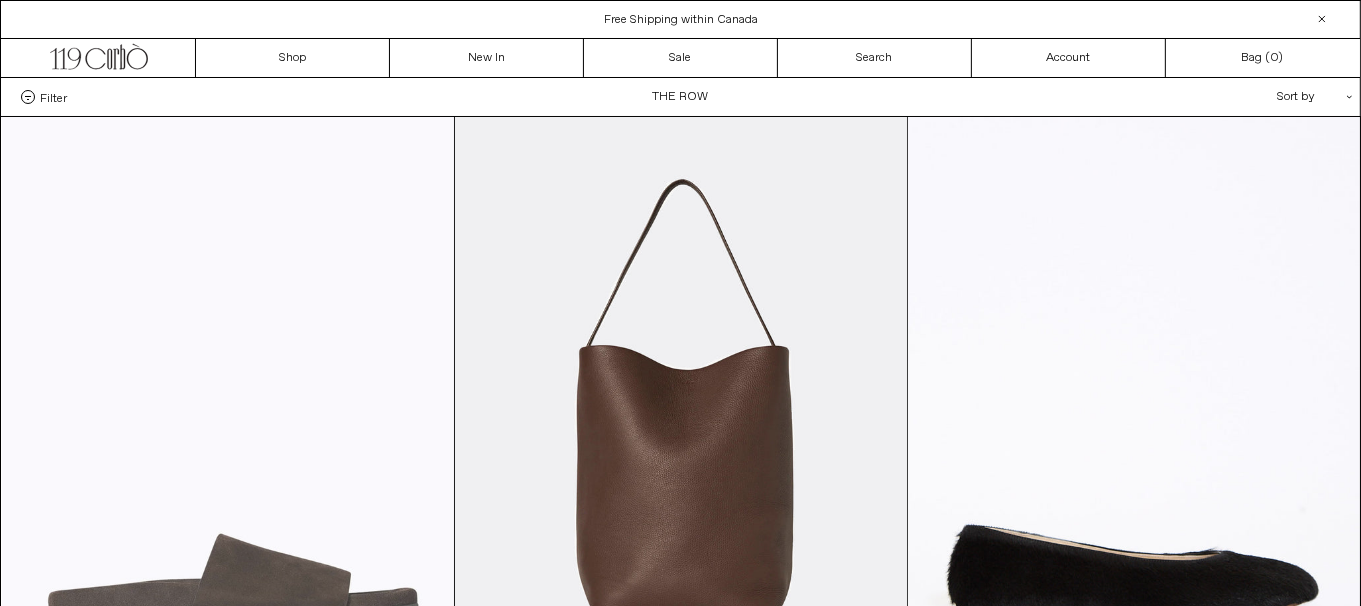 click at bounding box center (228, 456) 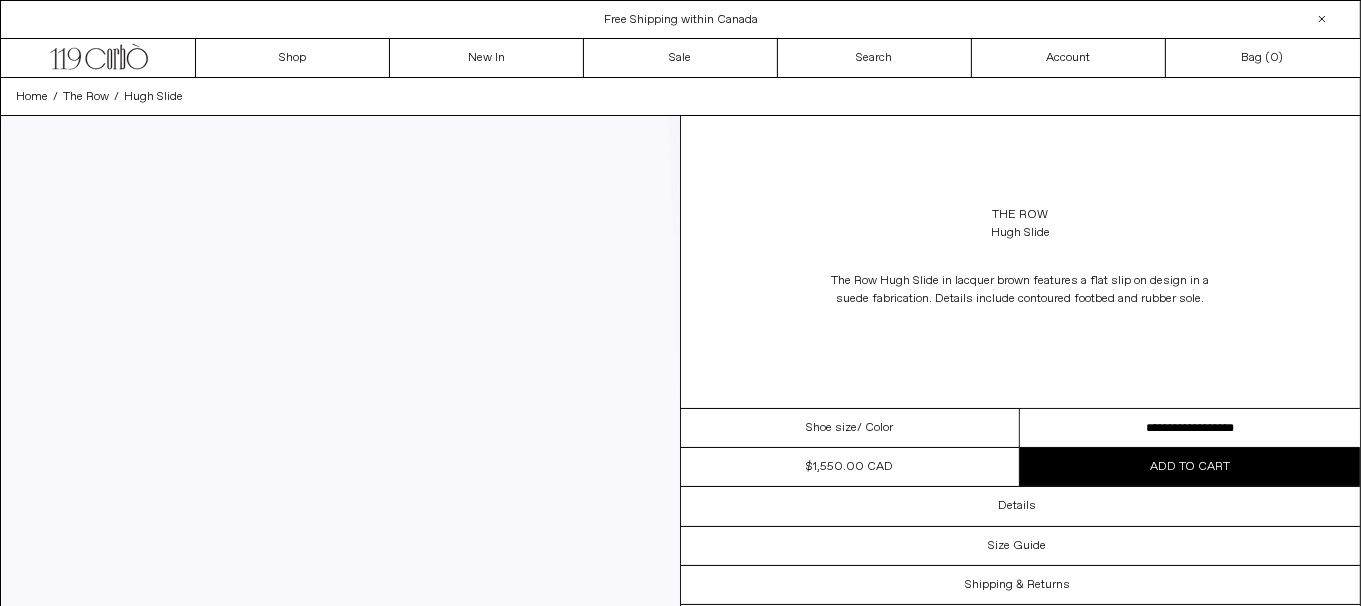 scroll, scrollTop: 0, scrollLeft: 0, axis: both 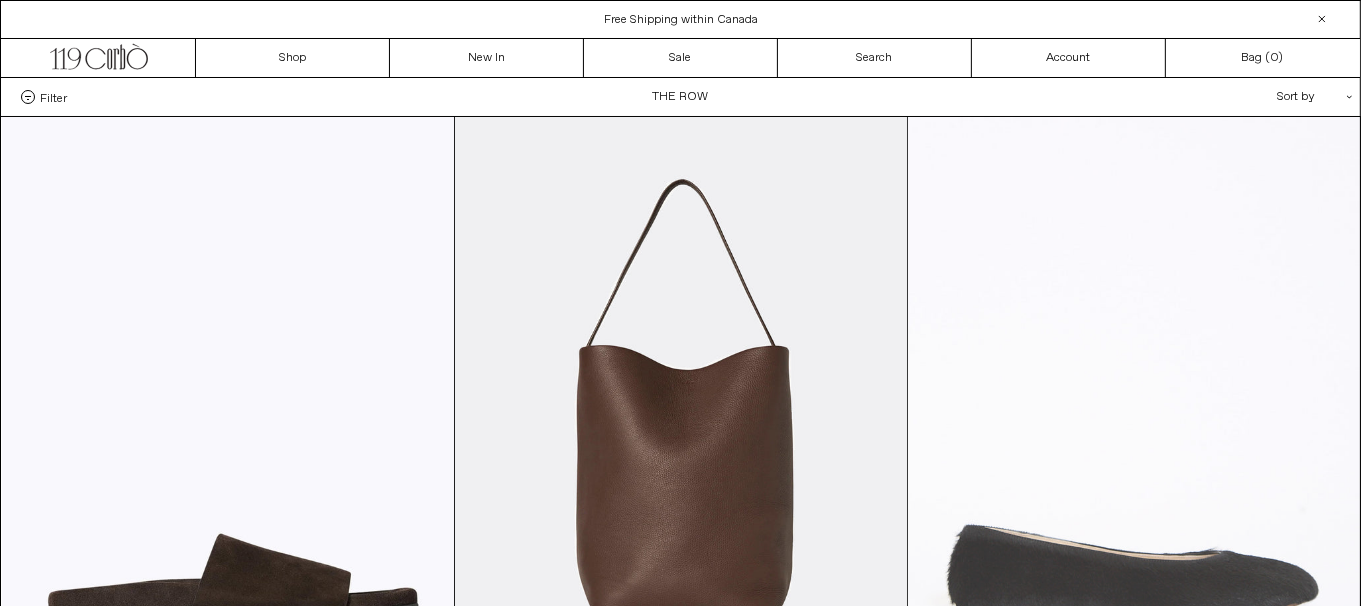 click at bounding box center [1134, 456] 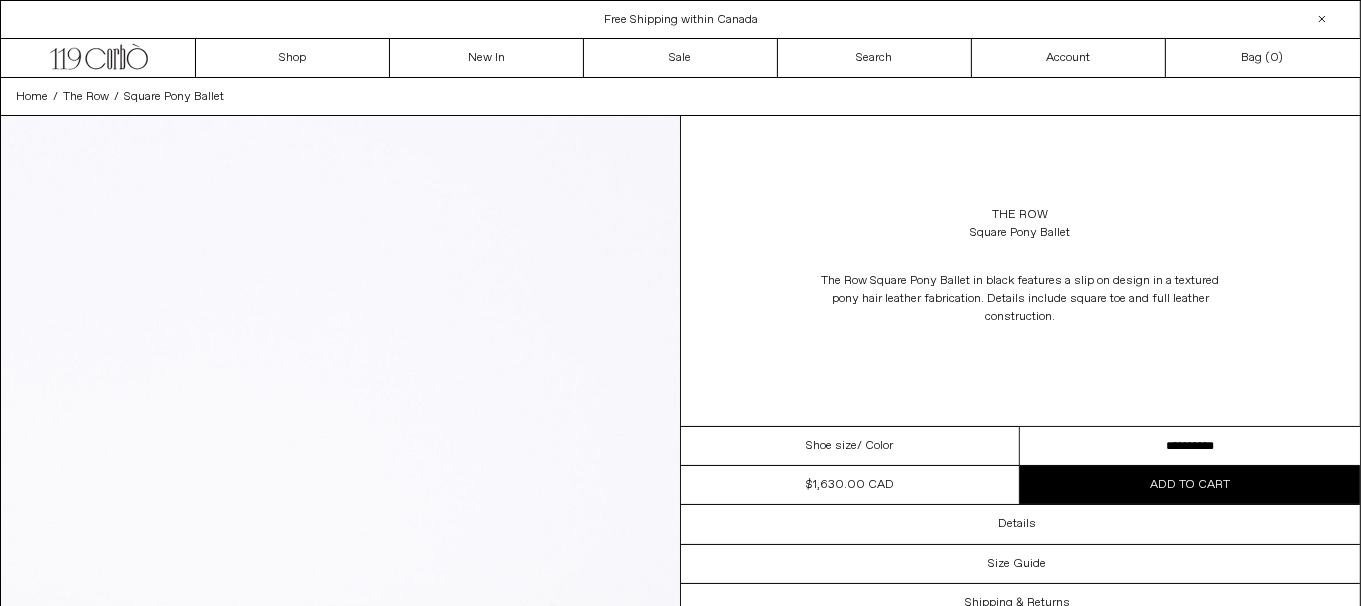 scroll, scrollTop: 0, scrollLeft: 0, axis: both 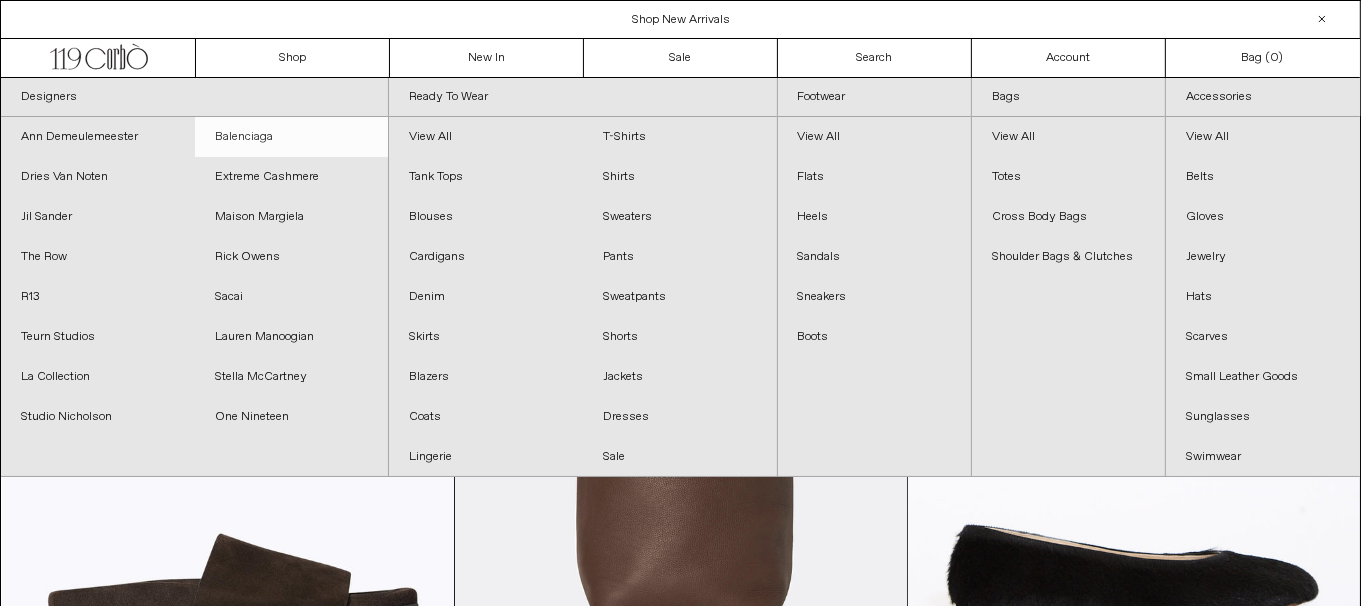 click on "Balenciaga" at bounding box center [292, 137] 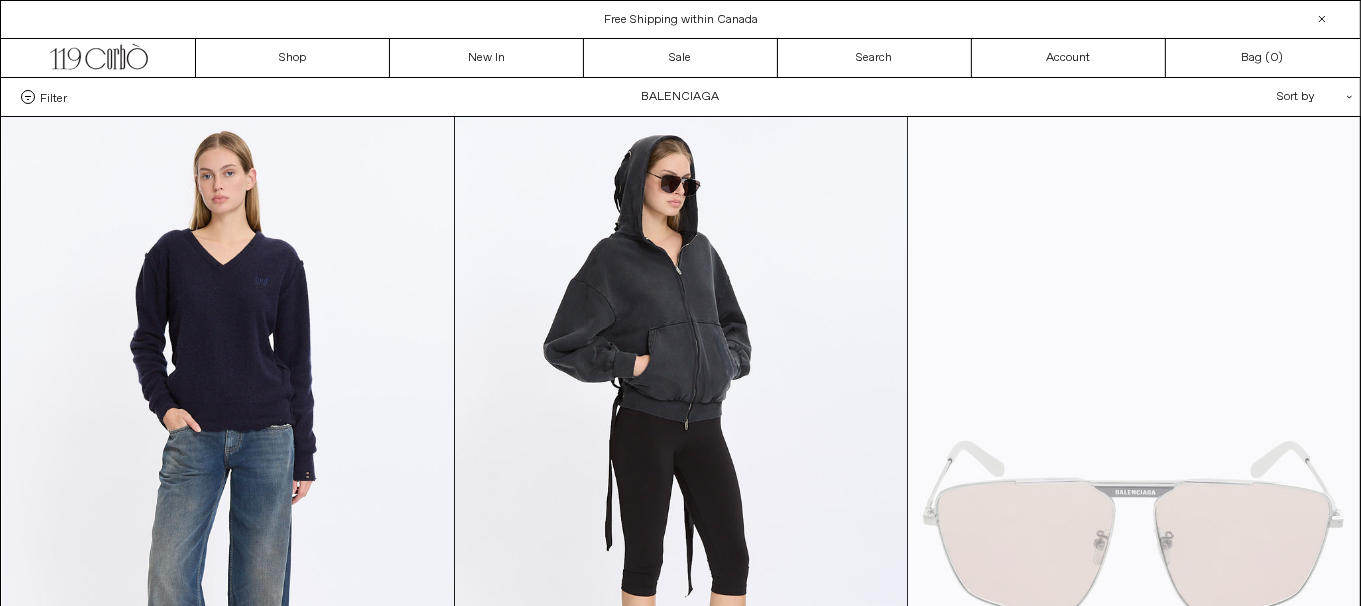 scroll, scrollTop: 0, scrollLeft: 0, axis: both 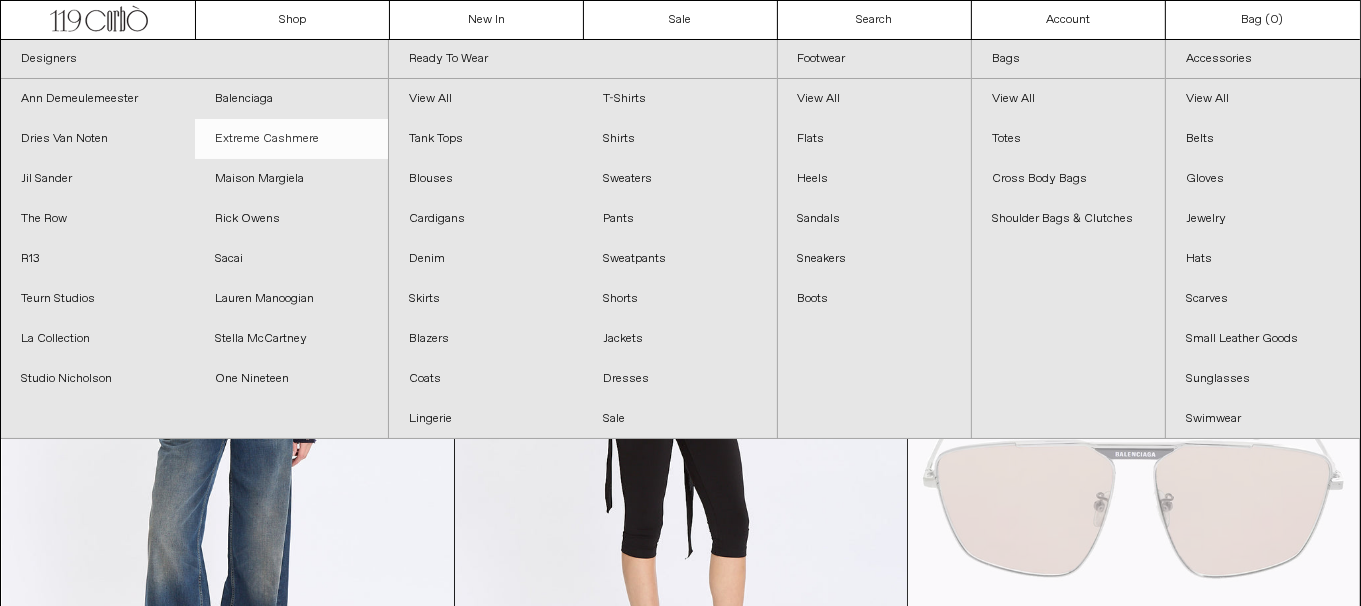 click on "Extreme Cashmere" at bounding box center [292, 139] 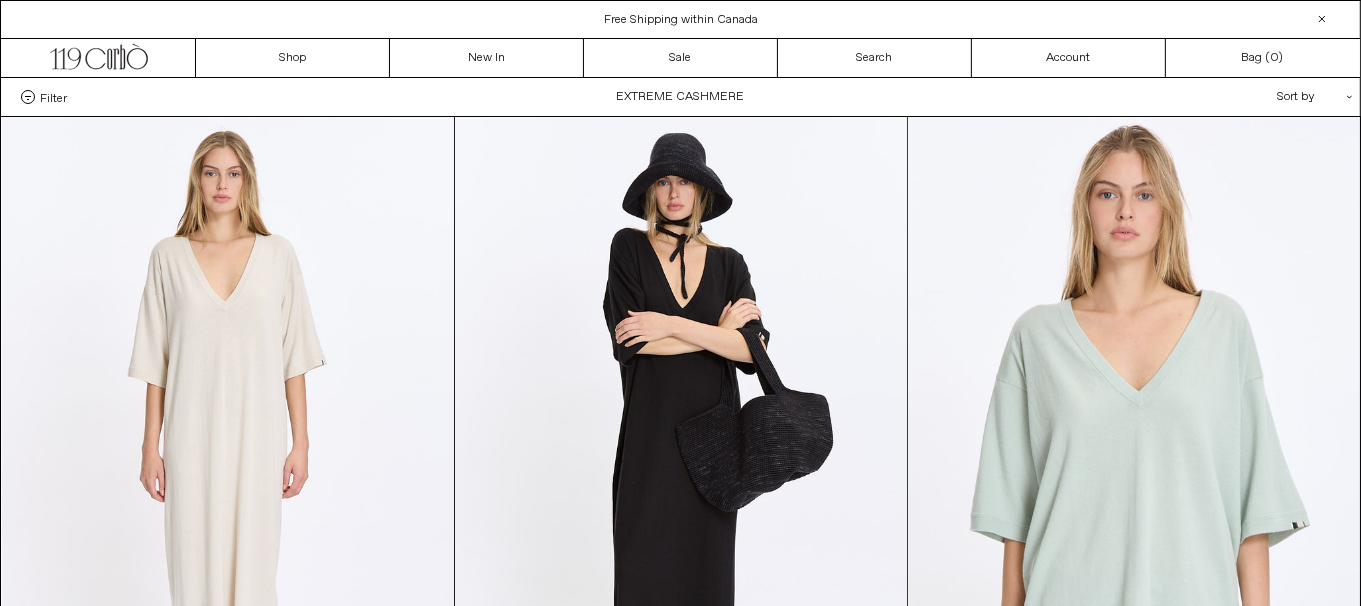 scroll, scrollTop: 0, scrollLeft: 0, axis: both 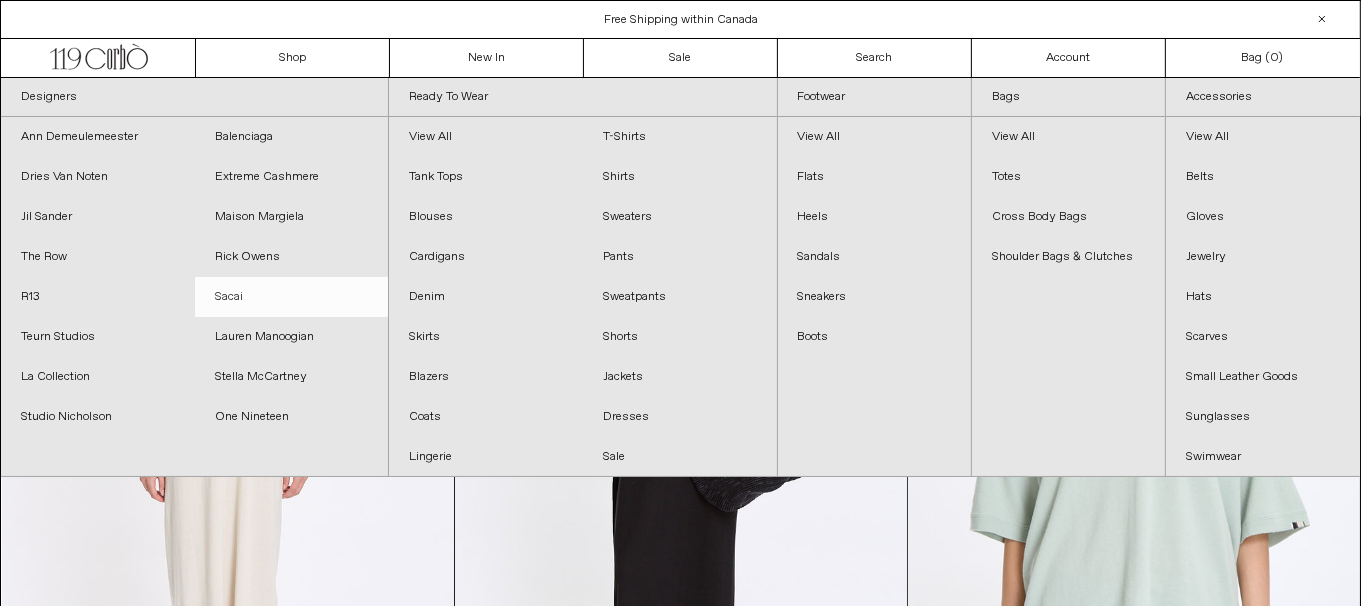 click on "Sacai" at bounding box center (292, 297) 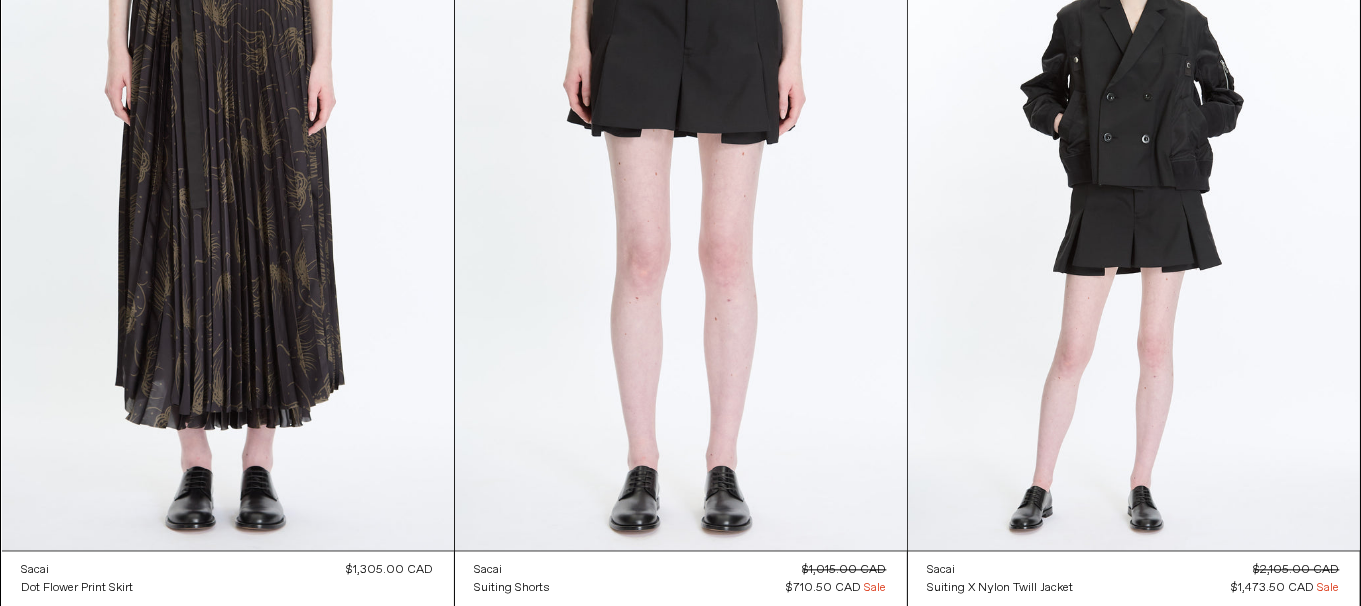 scroll, scrollTop: 0, scrollLeft: 0, axis: both 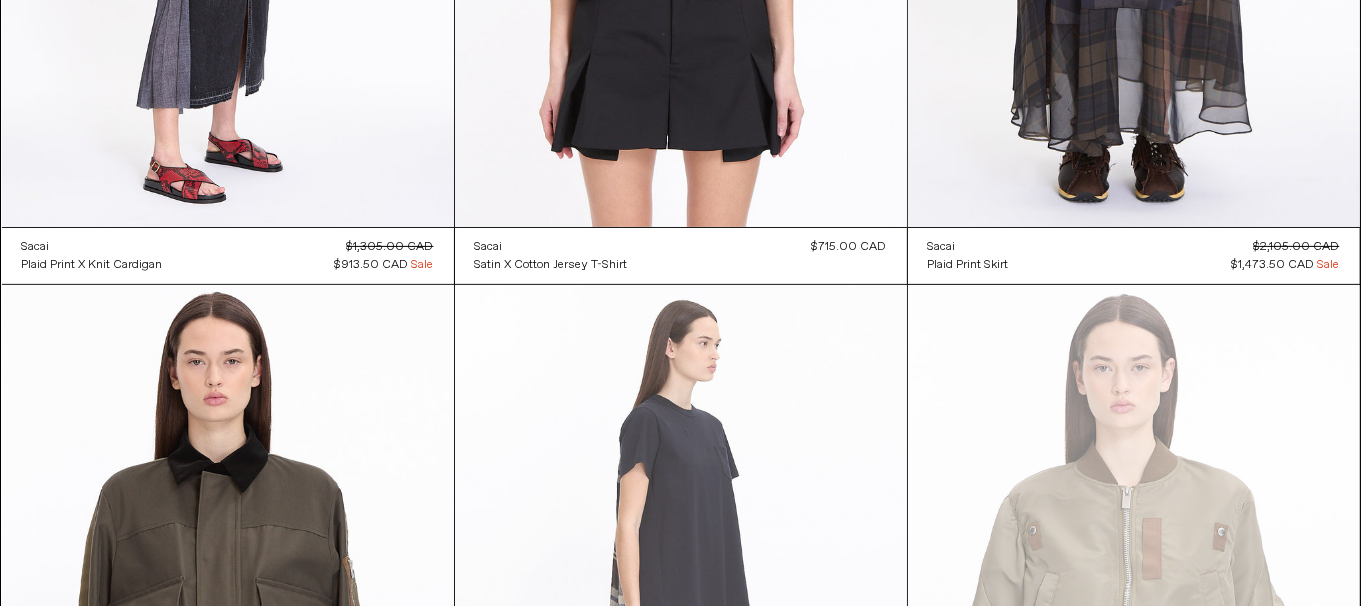 click at bounding box center (681, 624) 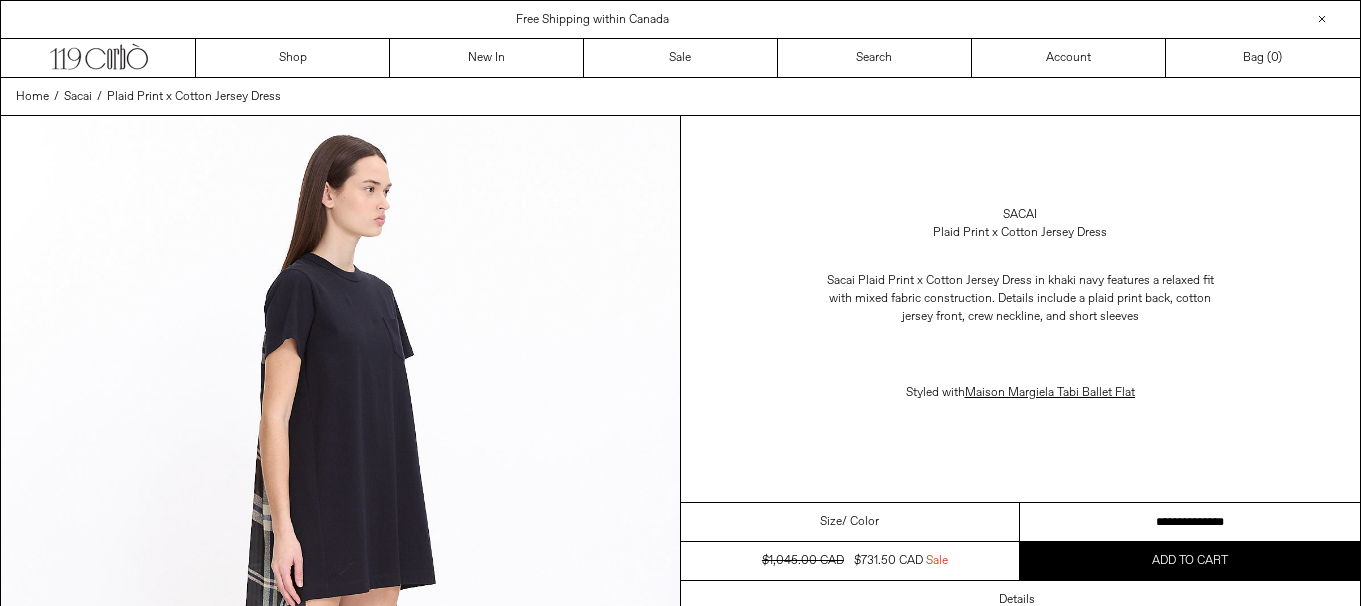scroll, scrollTop: 0, scrollLeft: 0, axis: both 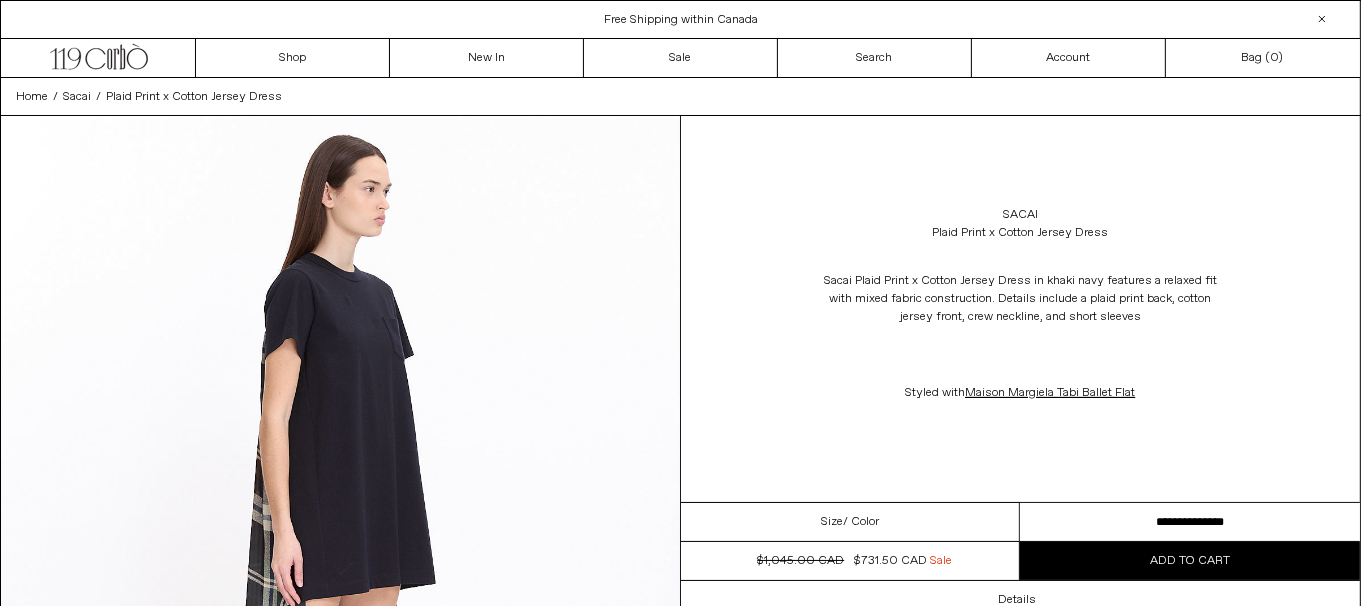 click on "**********" at bounding box center [1190, 522] 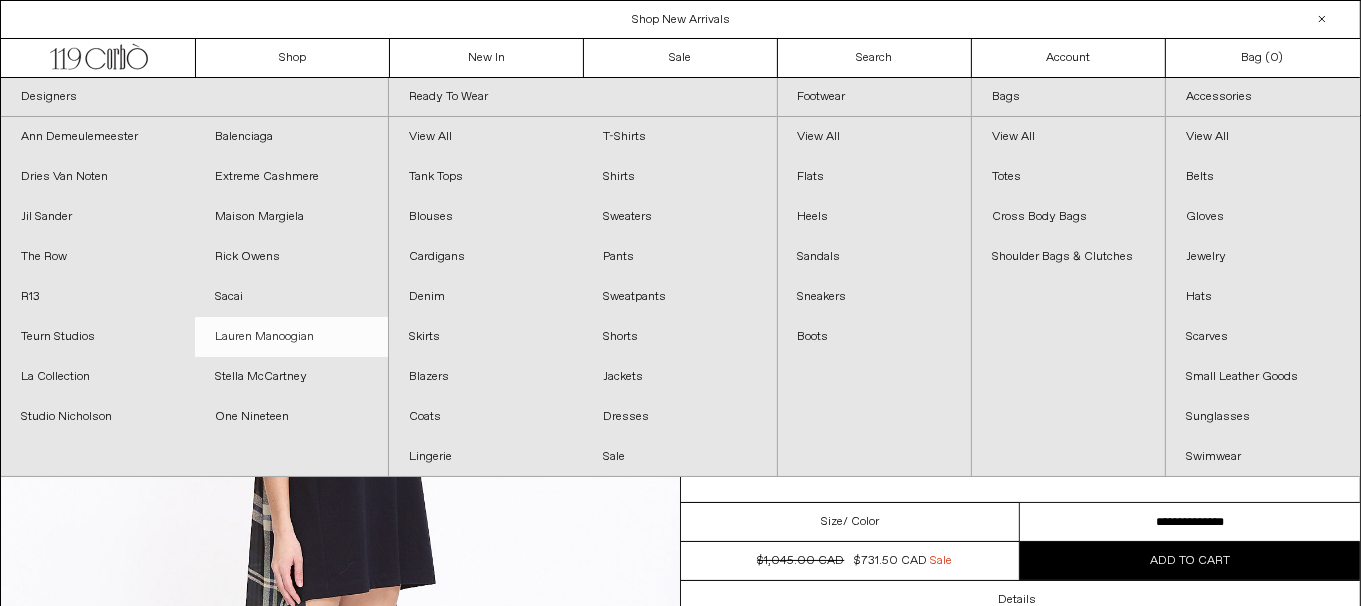 click on "Lauren Manoogian" at bounding box center (292, 337) 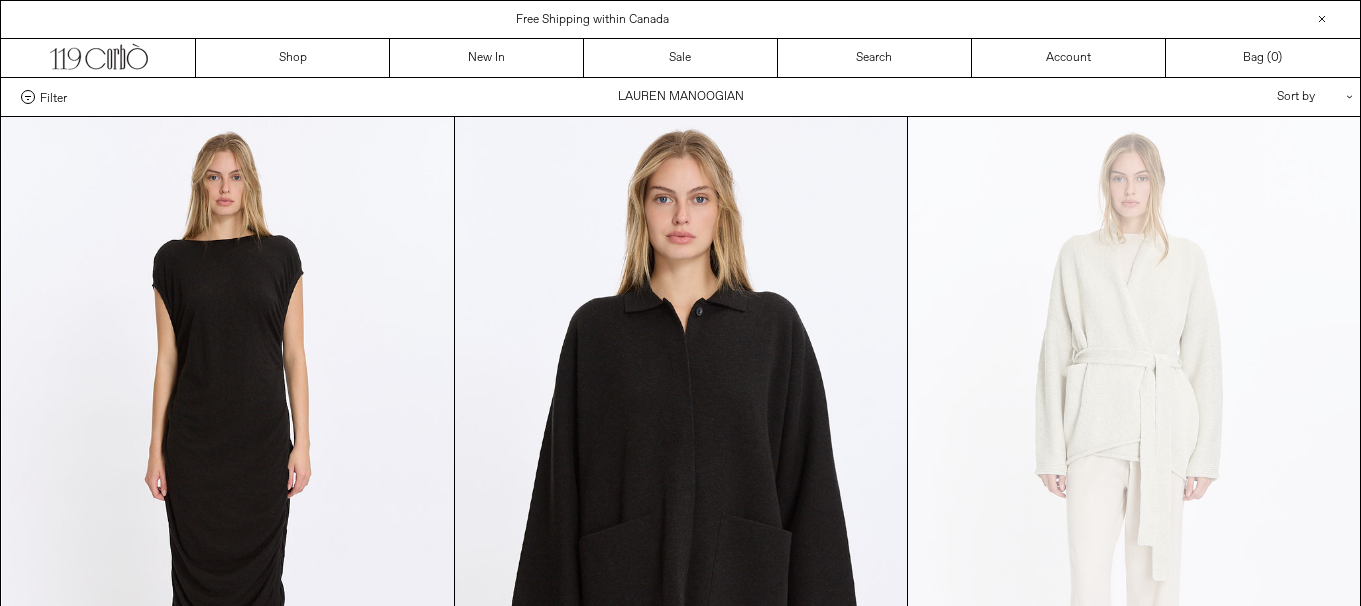 scroll, scrollTop: 0, scrollLeft: 0, axis: both 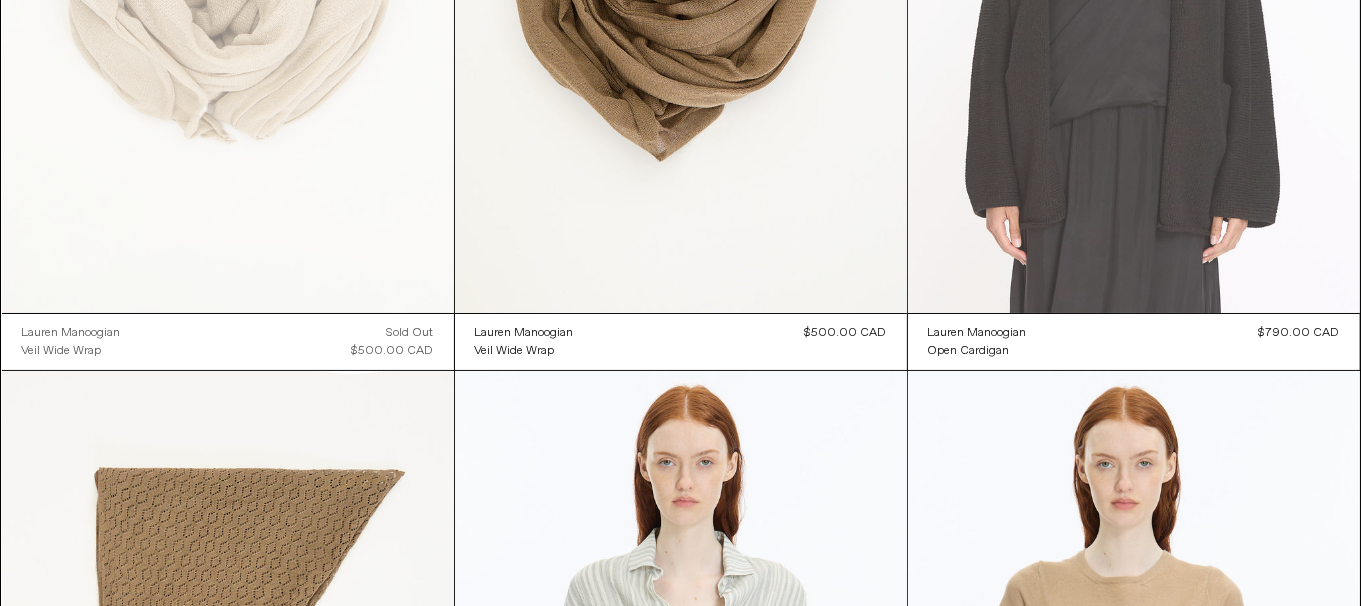 click at bounding box center [1134, -26] 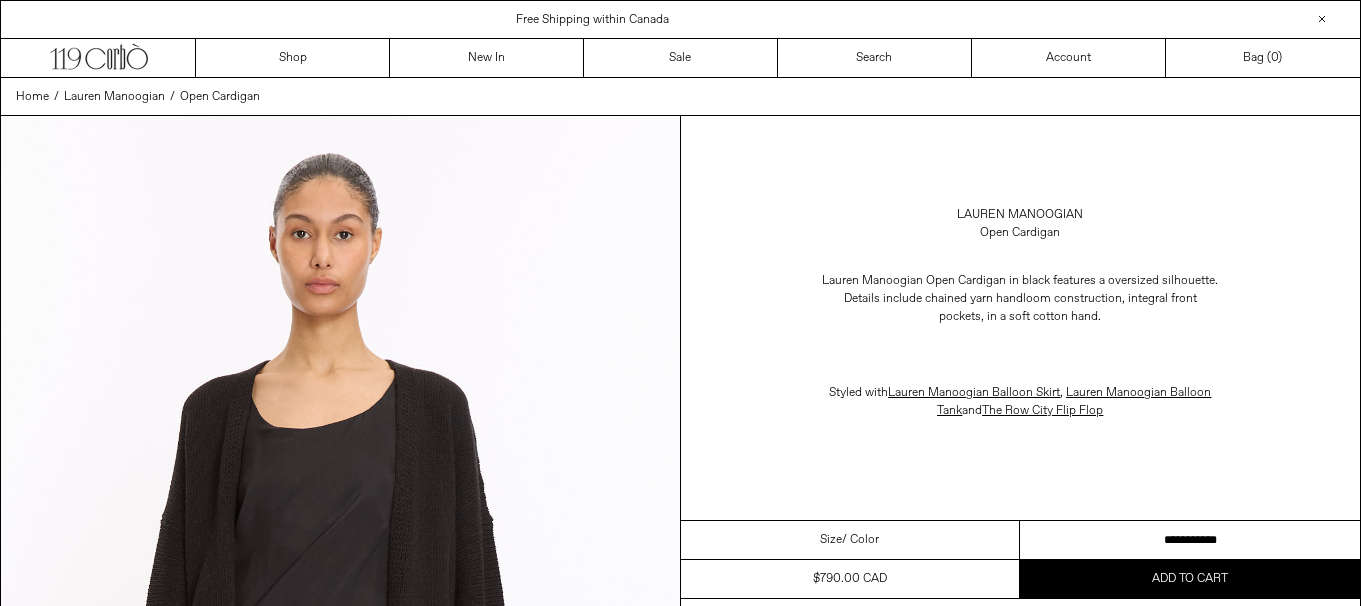 scroll, scrollTop: 0, scrollLeft: 0, axis: both 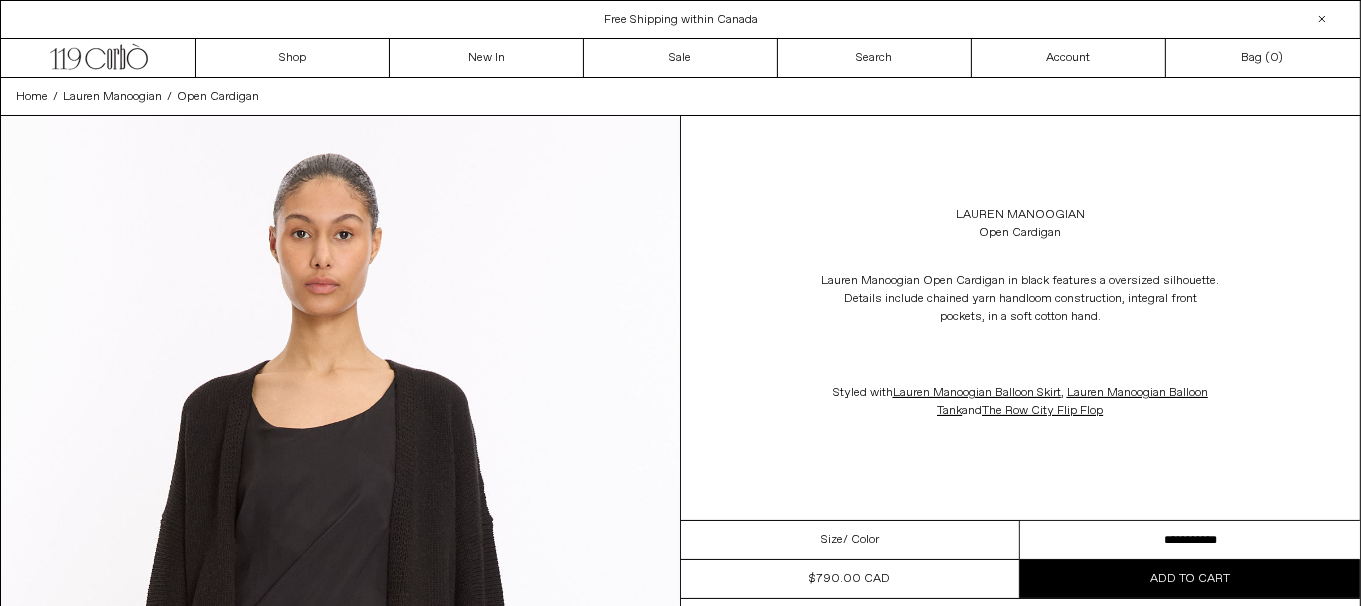 click on "**********" at bounding box center [1190, 540] 